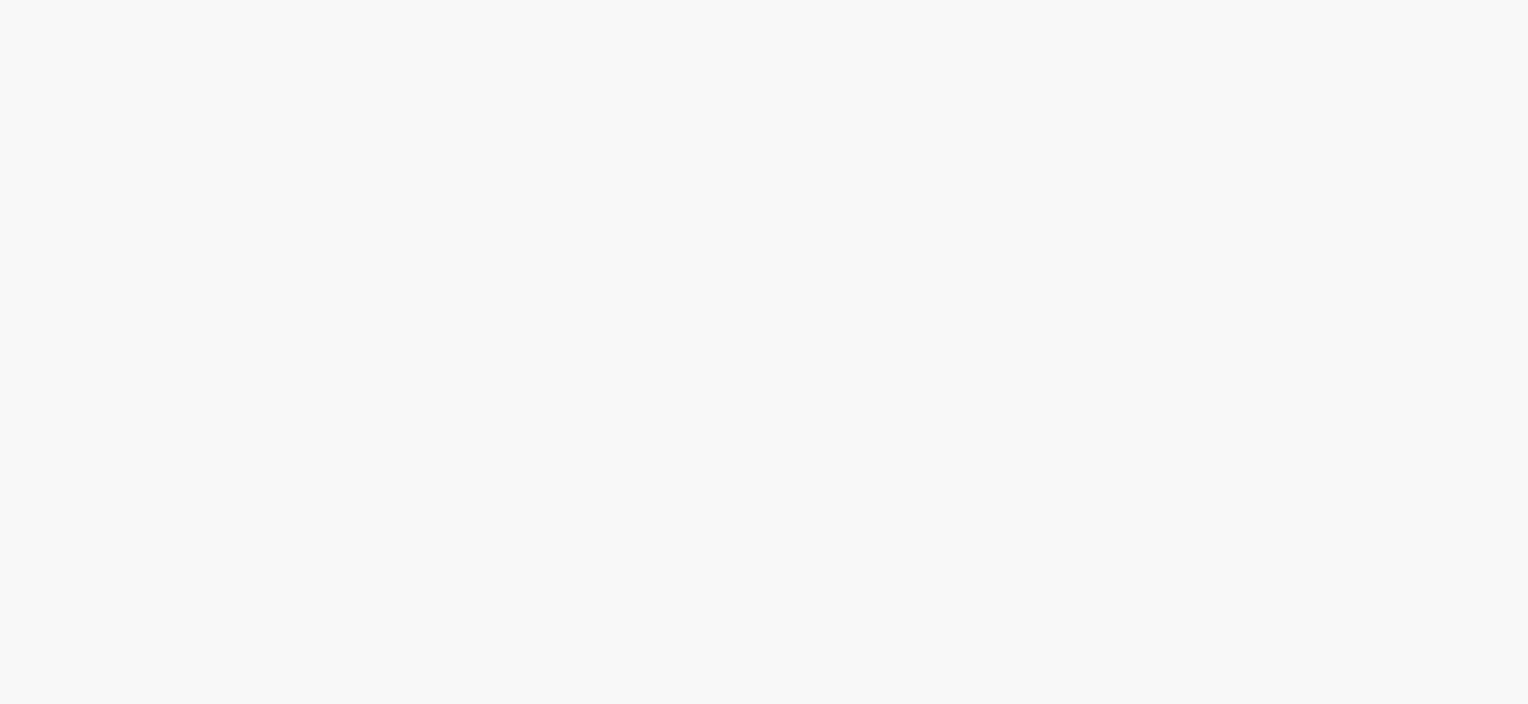 scroll, scrollTop: 0, scrollLeft: 0, axis: both 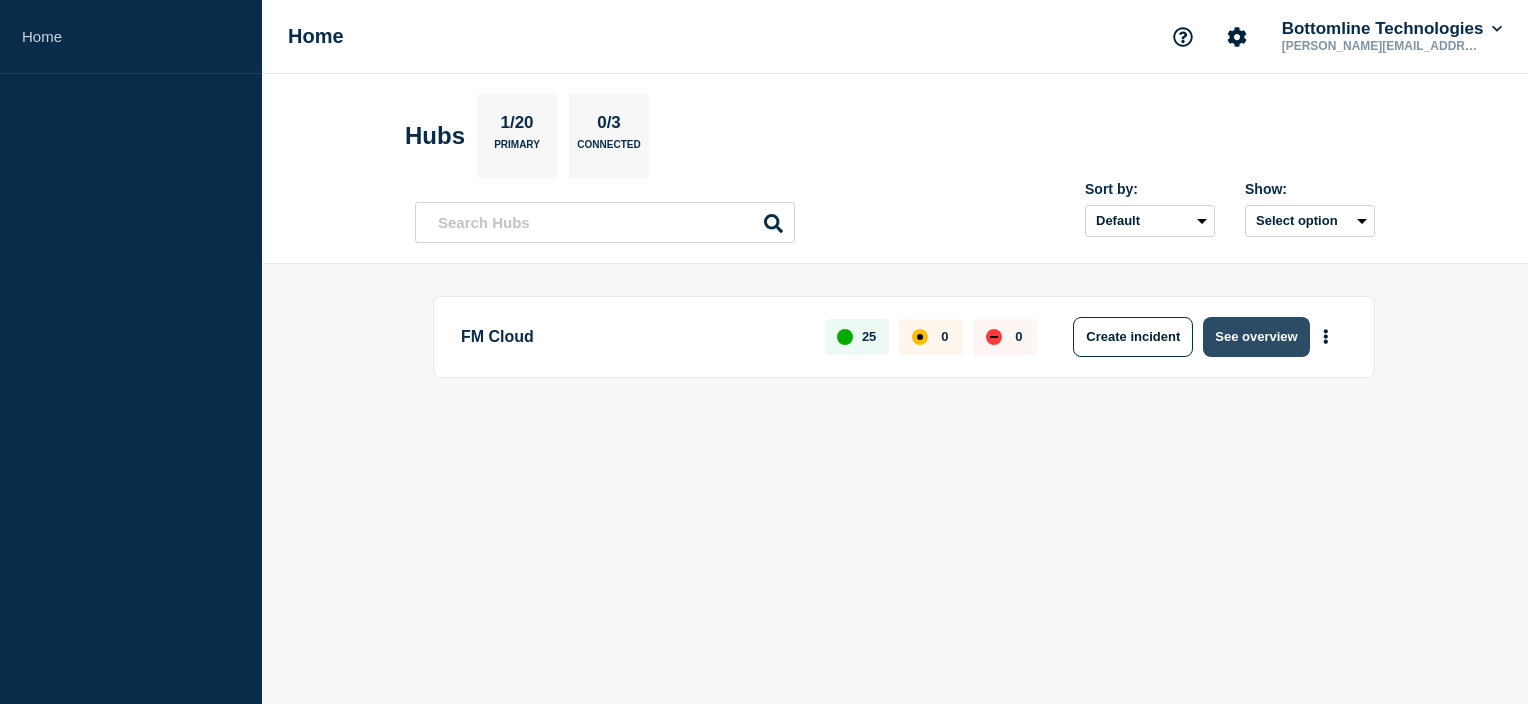 click on "See overview" at bounding box center [1256, 337] 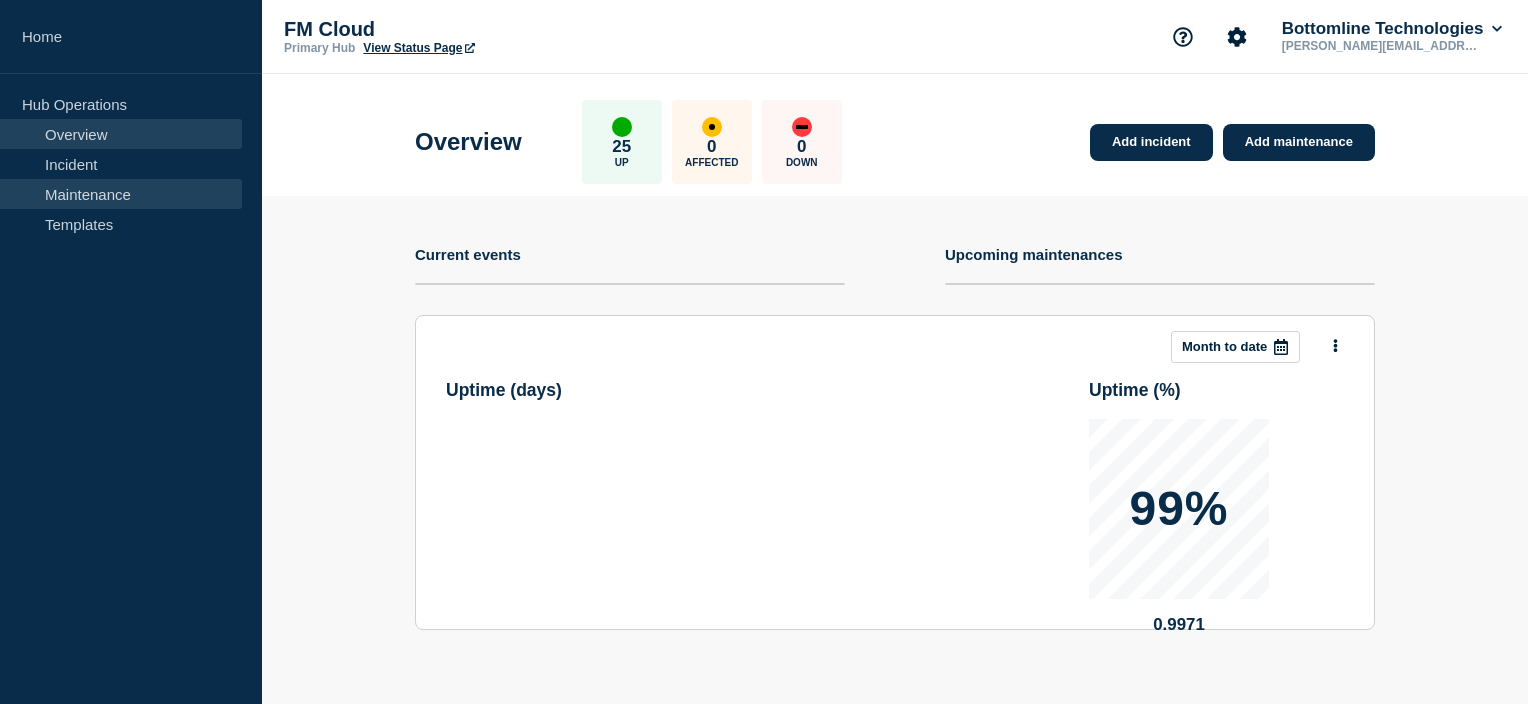 click on "Maintenance" at bounding box center [121, 194] 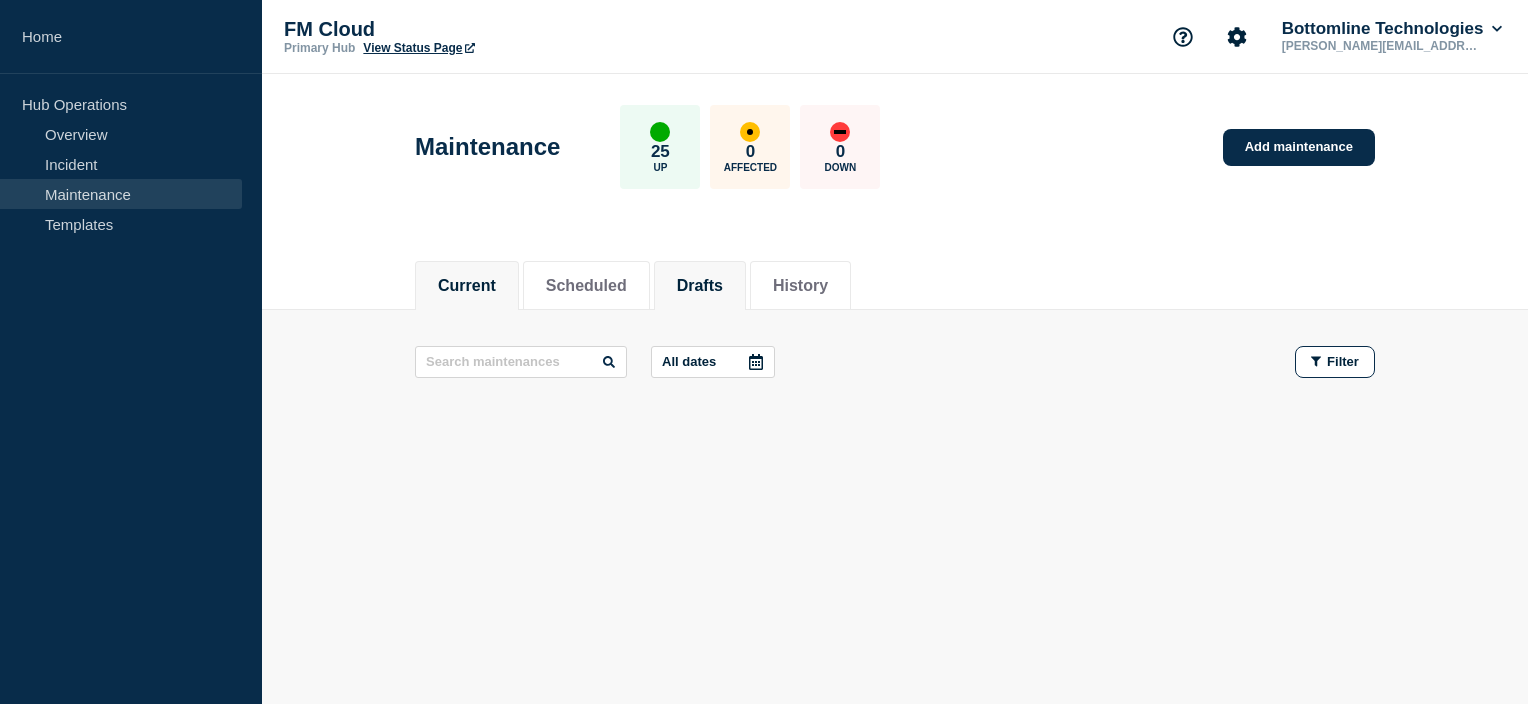 click on "Drafts" at bounding box center [700, 286] 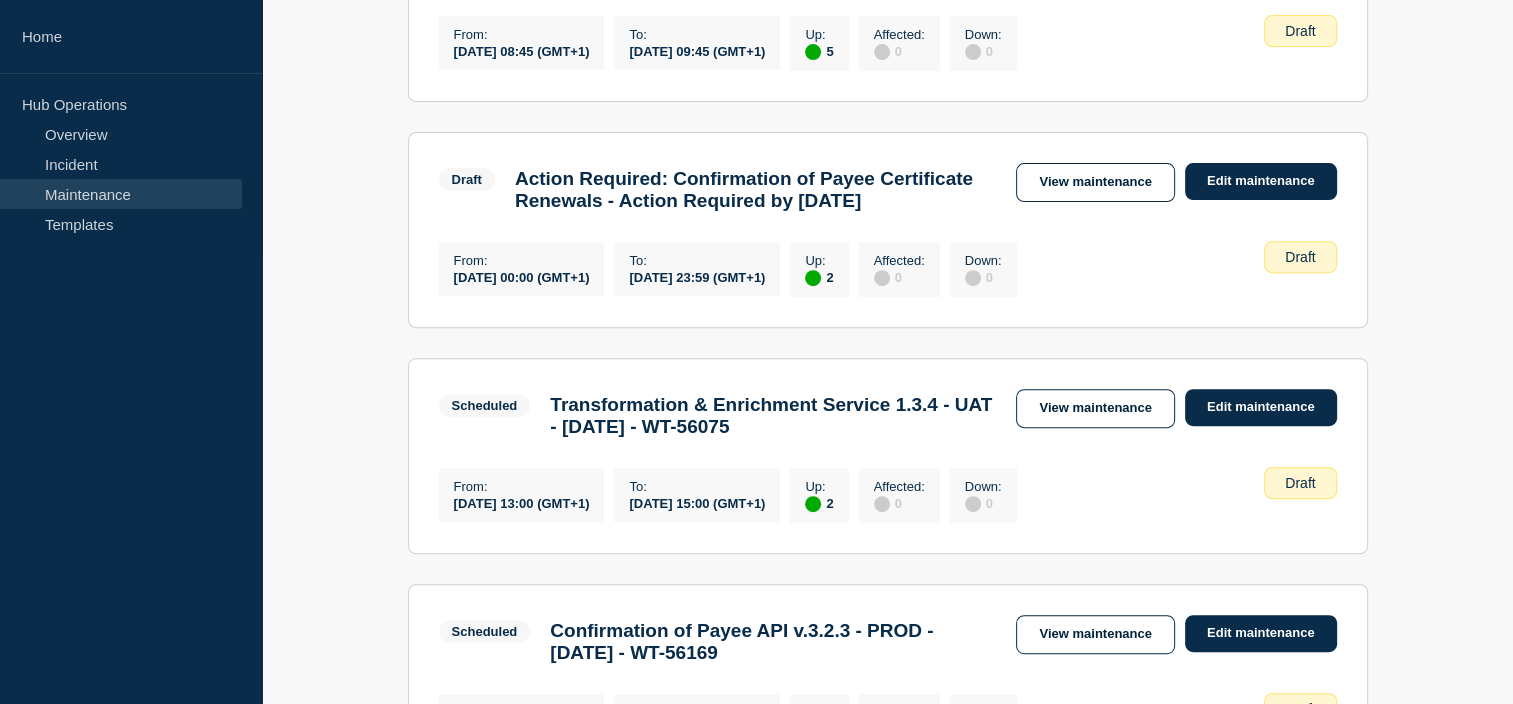 scroll, scrollTop: 726, scrollLeft: 0, axis: vertical 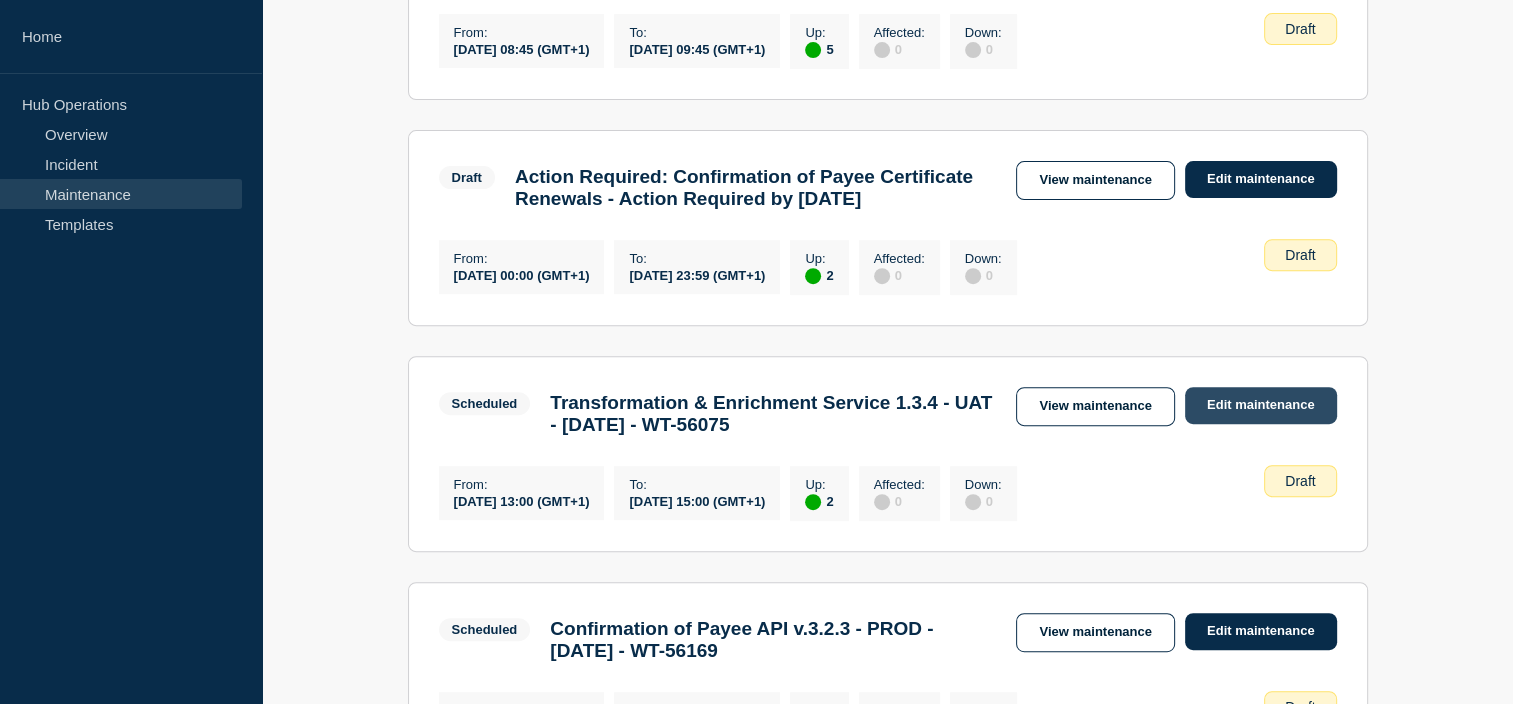 click on "Edit maintenance" at bounding box center [1261, 405] 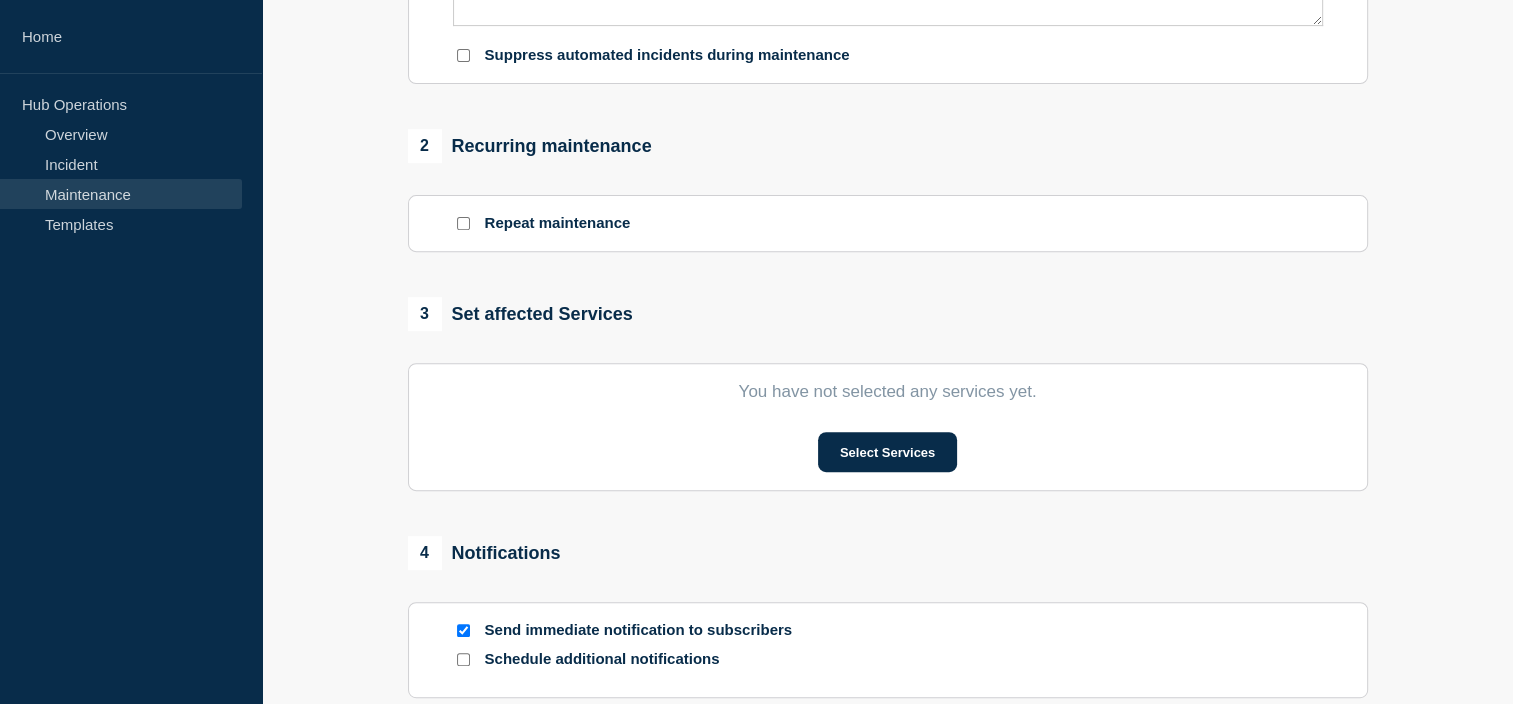 type on "Transformation & Enrichment Service 1.3.4 - UAT - 16/JUL/2025 - WT-56075" 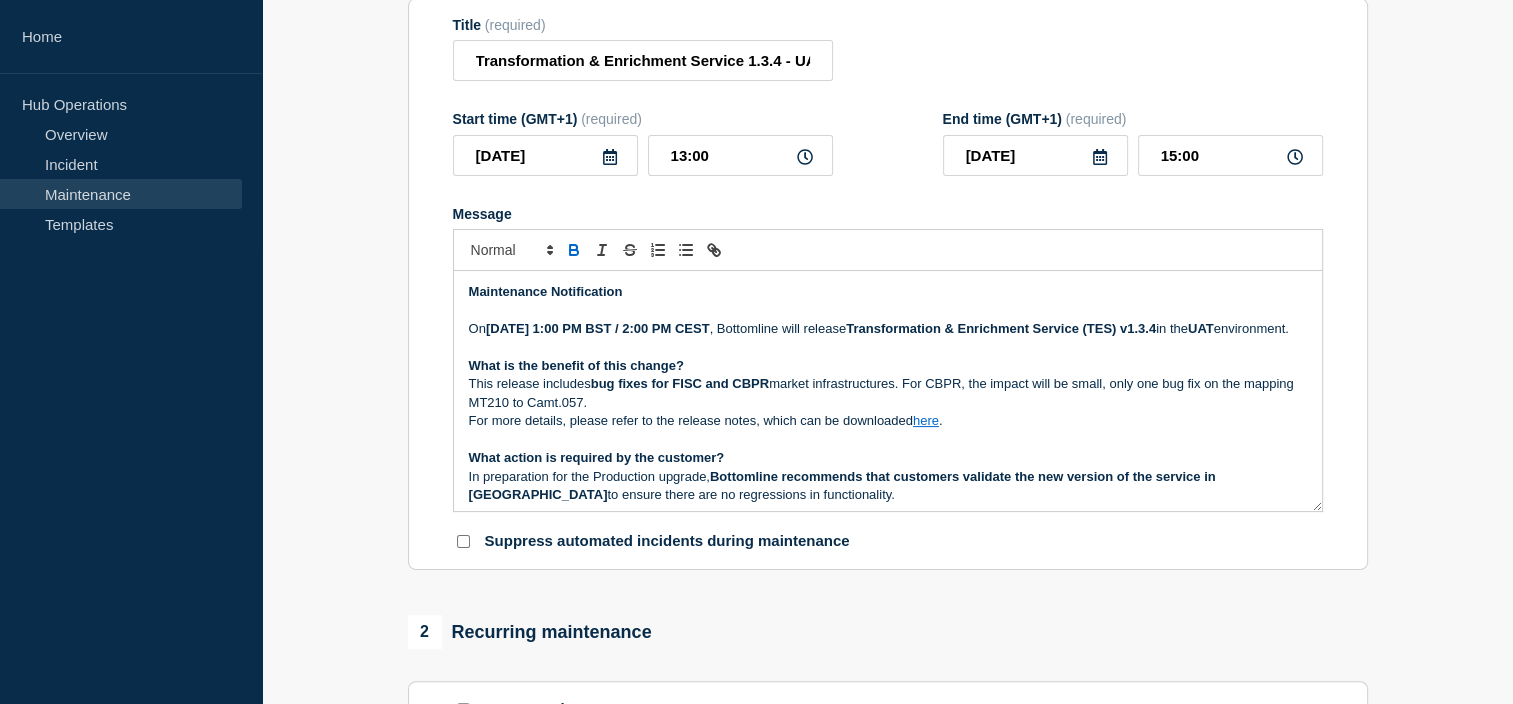 scroll, scrollTop: 268, scrollLeft: 0, axis: vertical 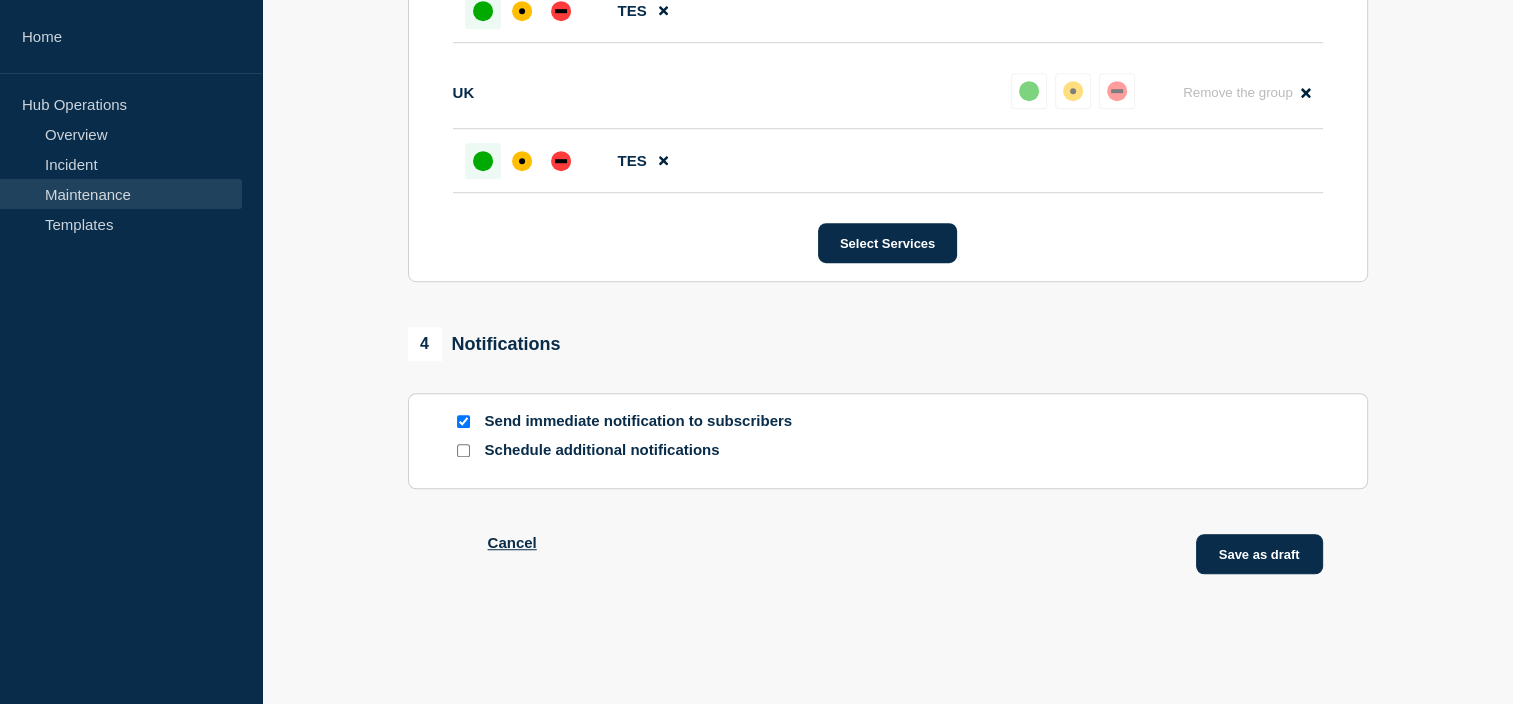 click on "Save as draft" at bounding box center (1259, 554) 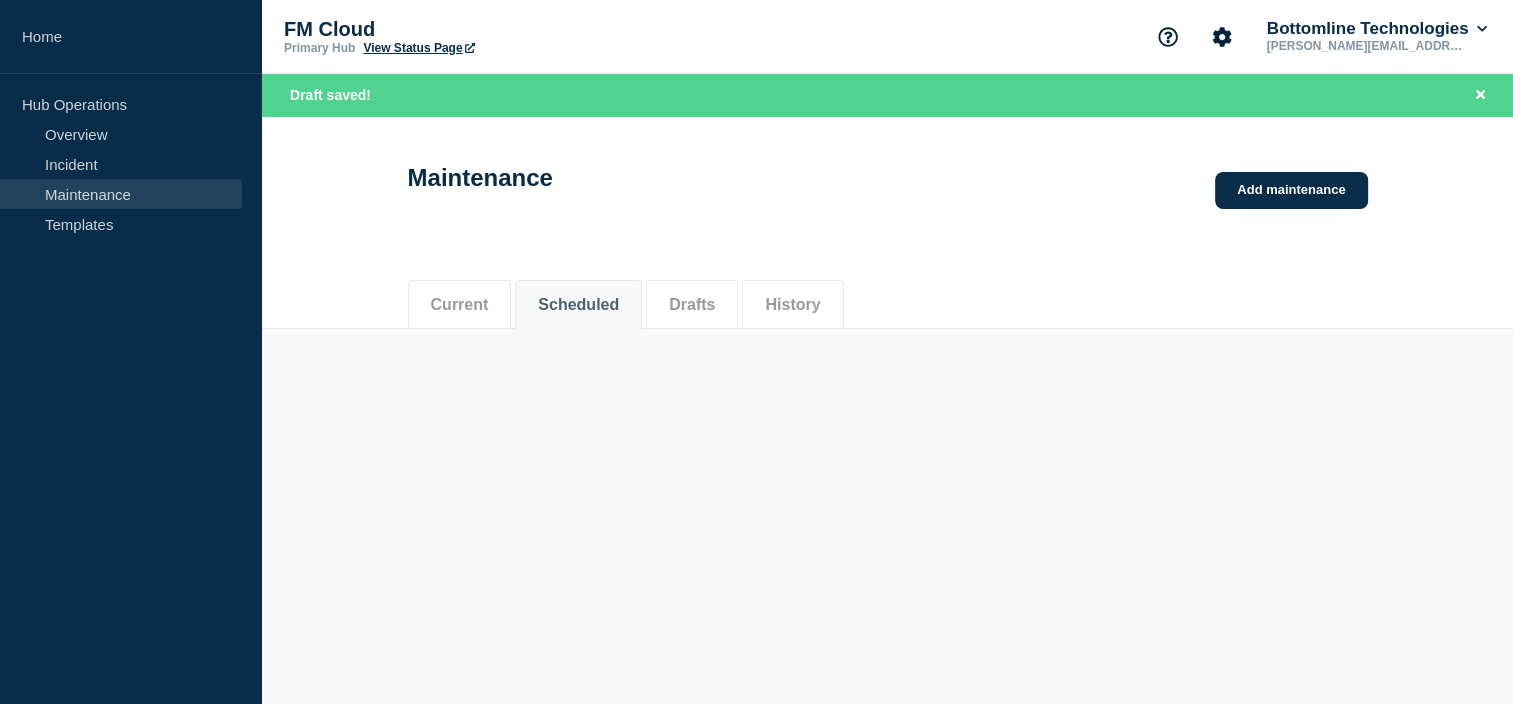 scroll, scrollTop: 0, scrollLeft: 0, axis: both 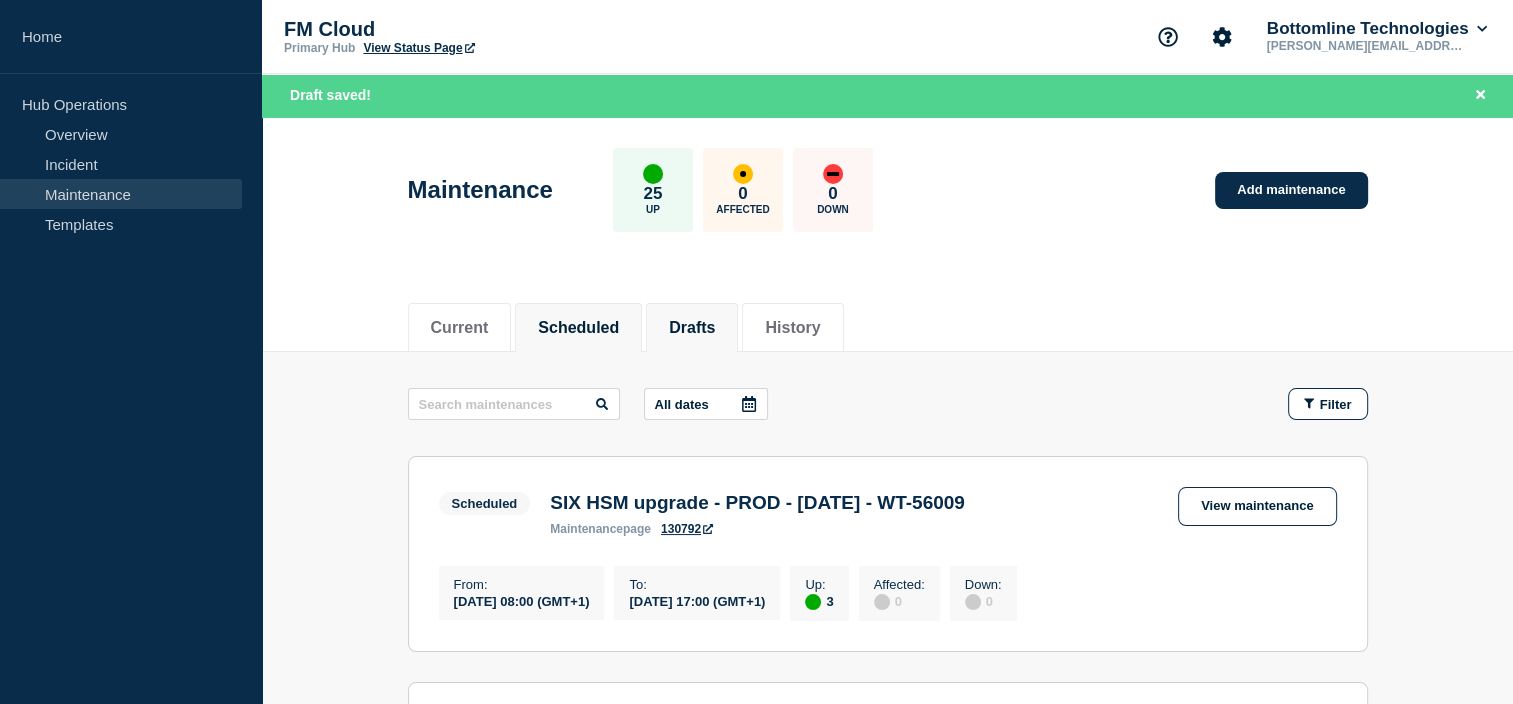 click on "Drafts" 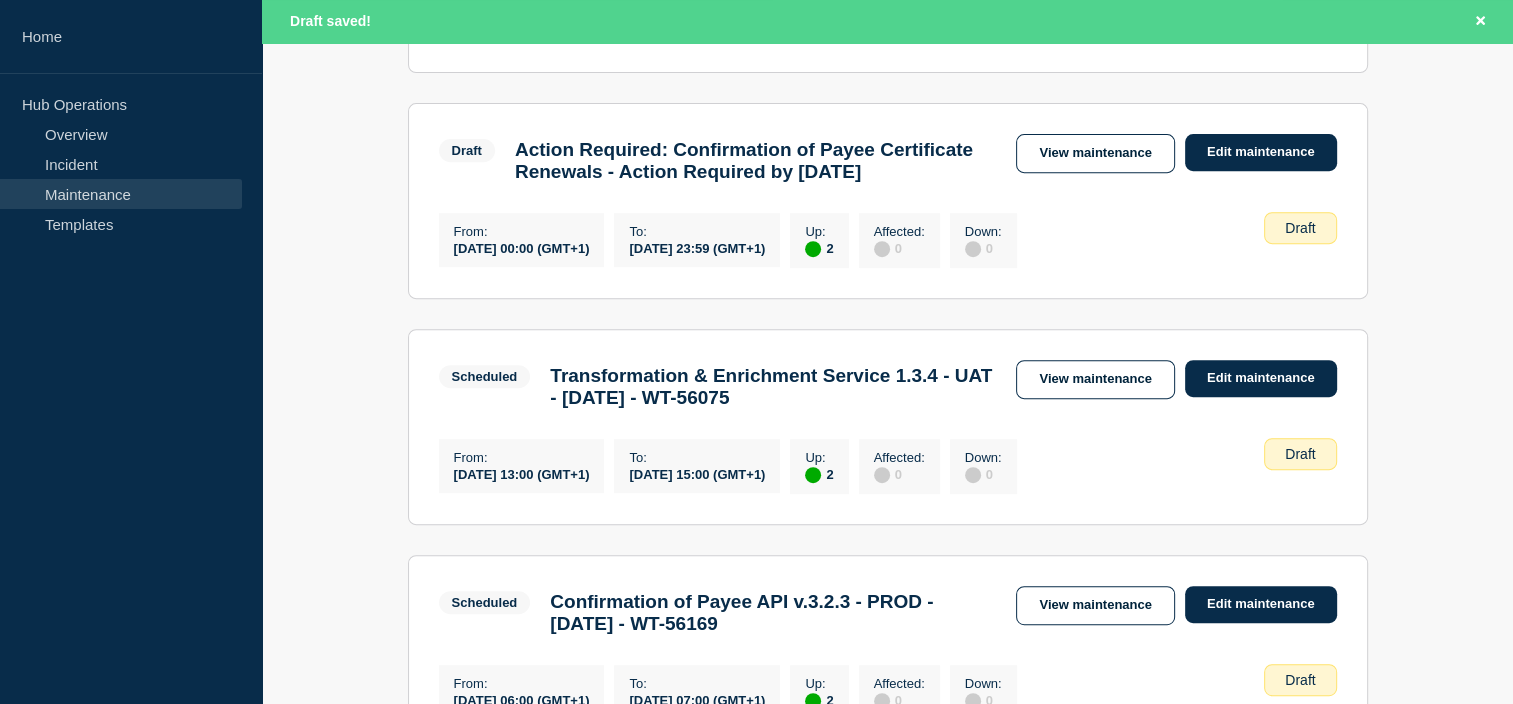 scroll, scrollTop: 792, scrollLeft: 0, axis: vertical 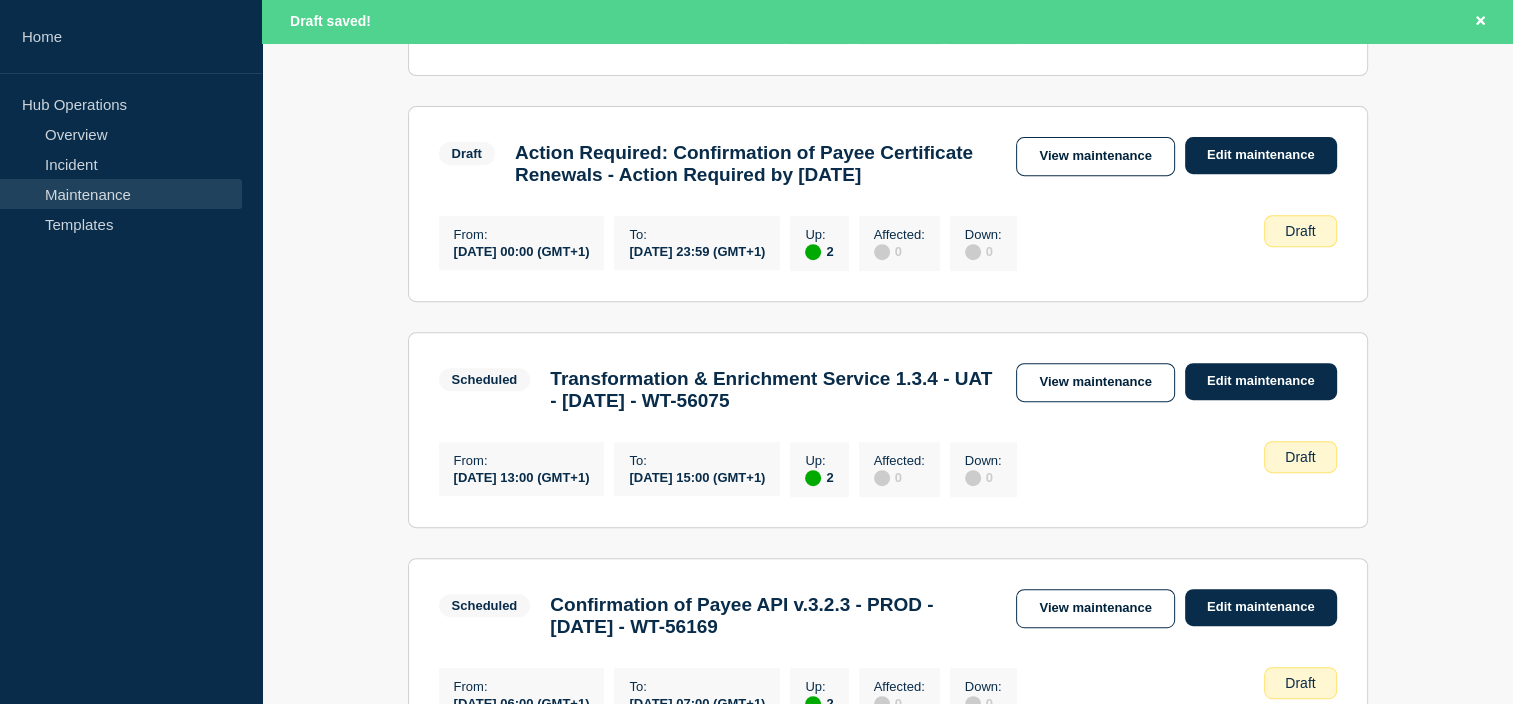 click on "Scheduled Transformation & Enrichment Service 1.3.4 - UAT - 16/JUL/2025 - WT-56075 View maintenance Edit maintenance" 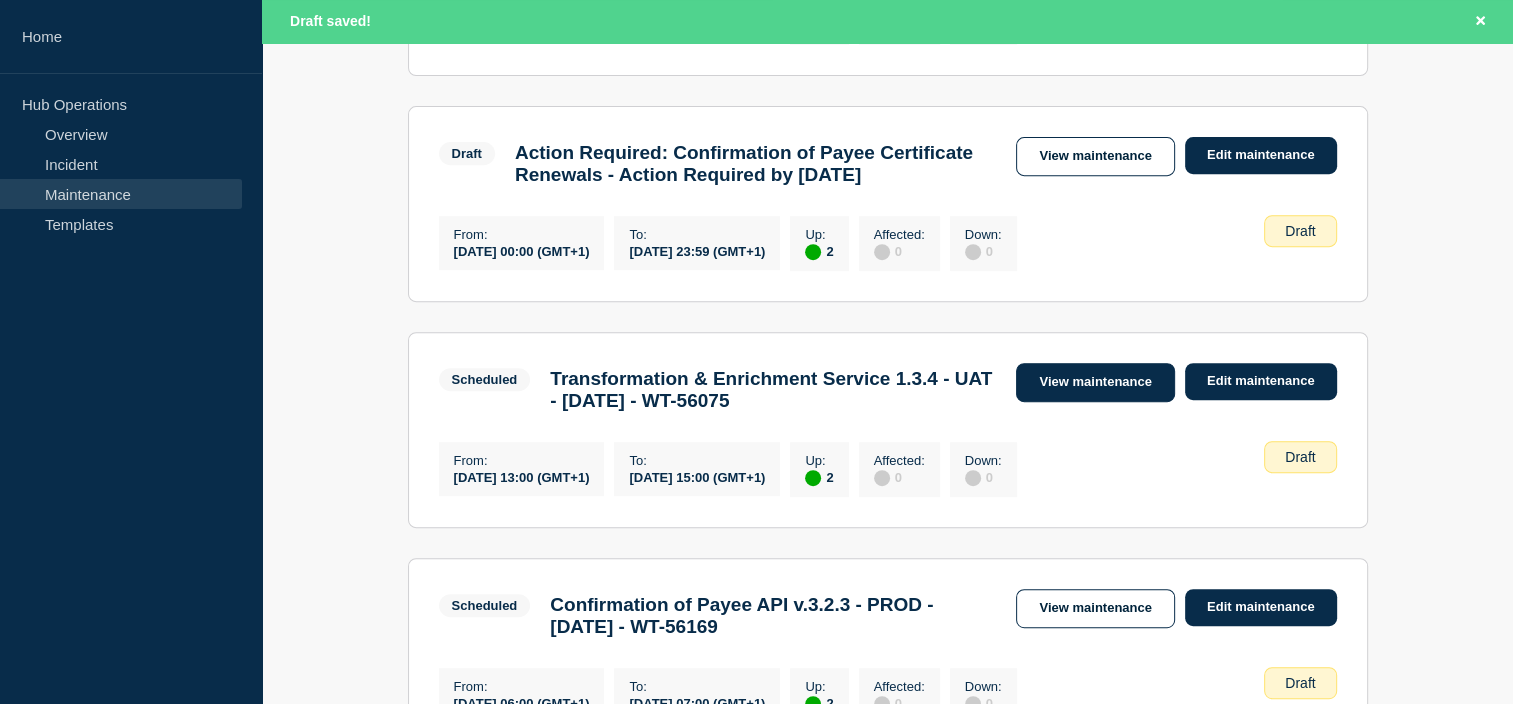 click on "View maintenance" at bounding box center (1095, 382) 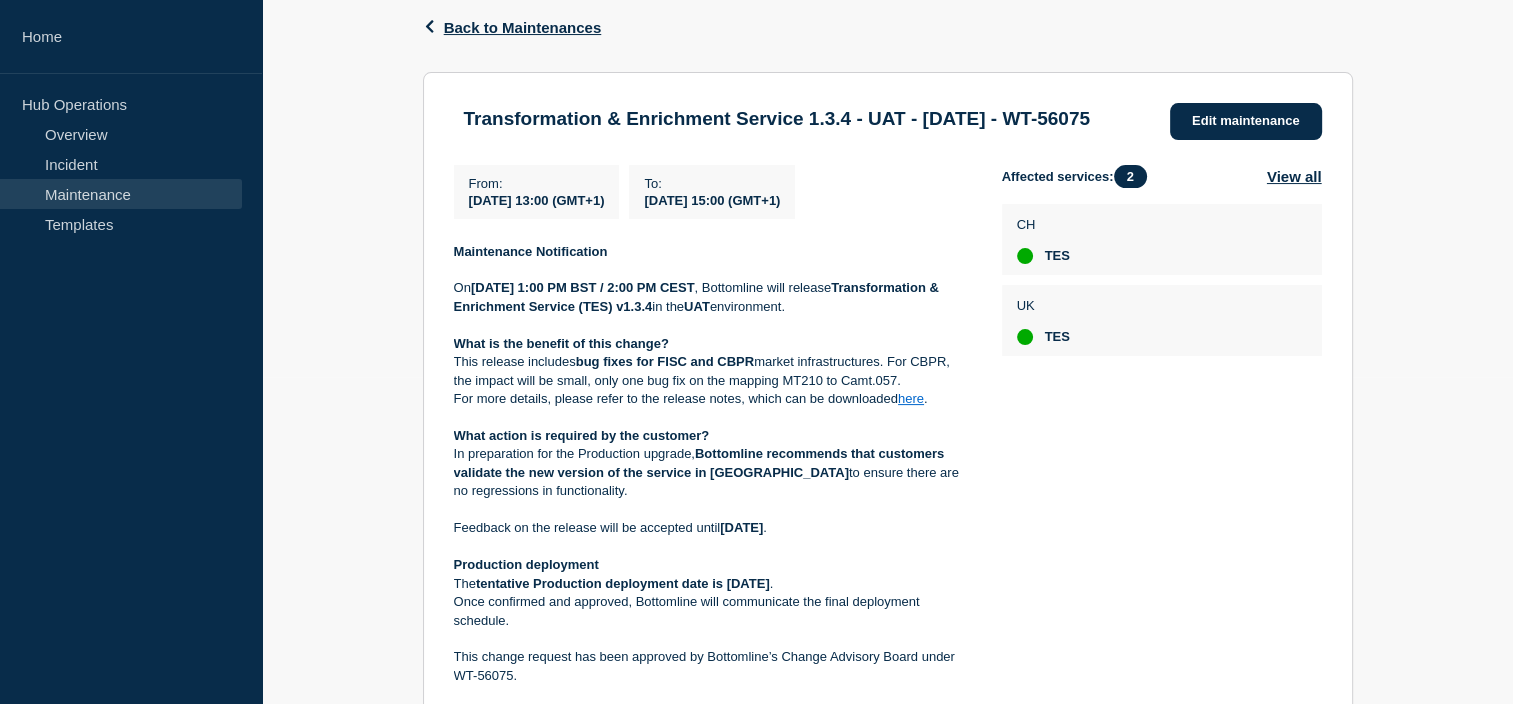 scroll, scrollTop: 328, scrollLeft: 0, axis: vertical 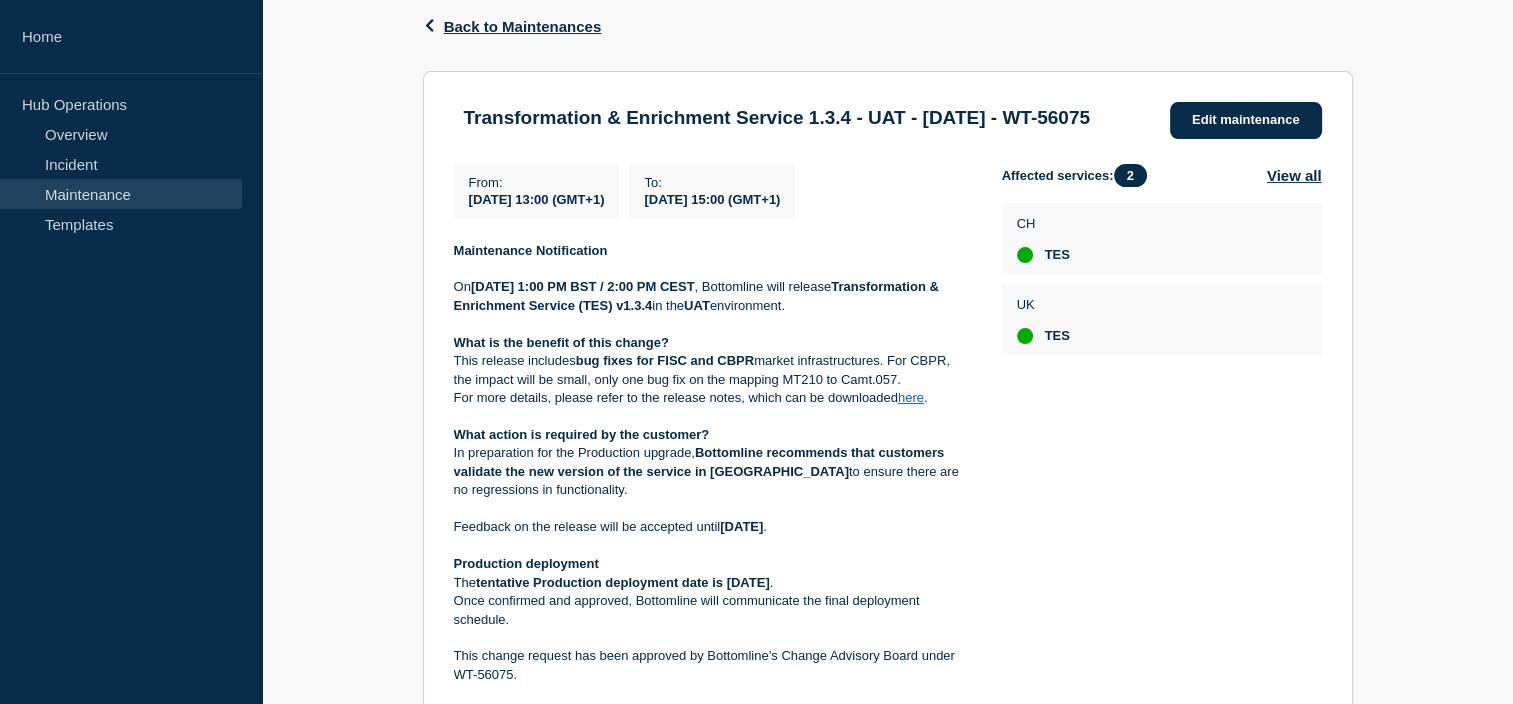 click on "here" at bounding box center [911, 397] 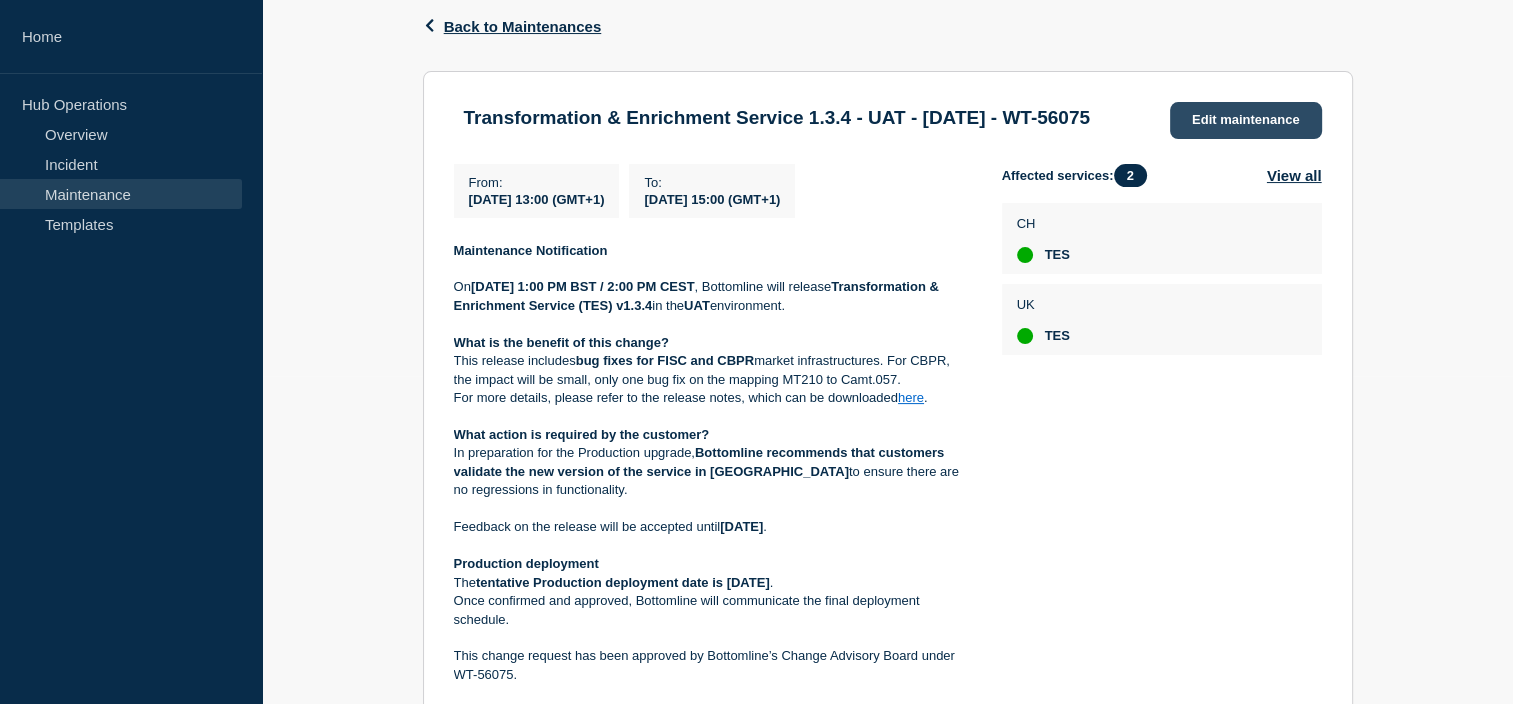 click on "Edit maintenance" 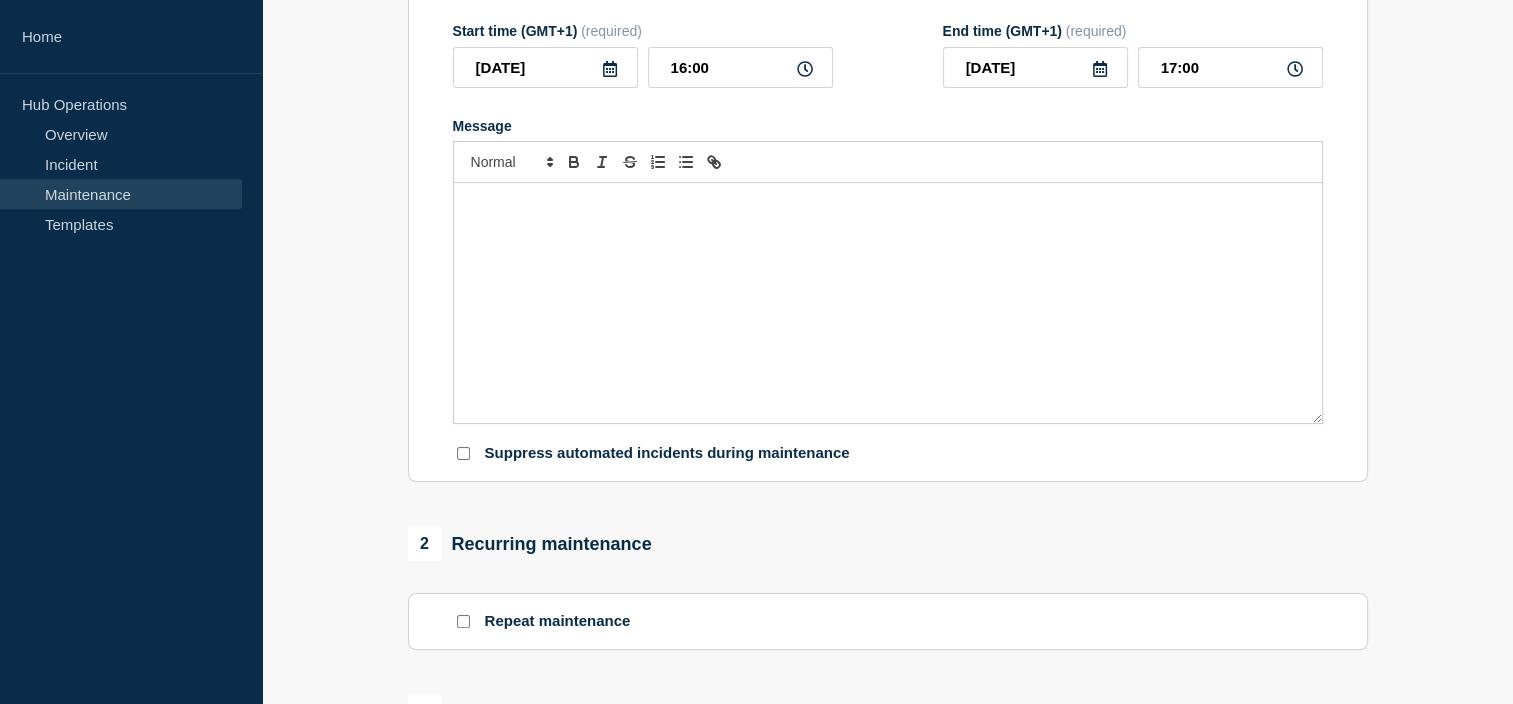 type on "Transformation & Enrichment Service 1.3.4 - UAT - 16/JUL/2025 - WT-56075" 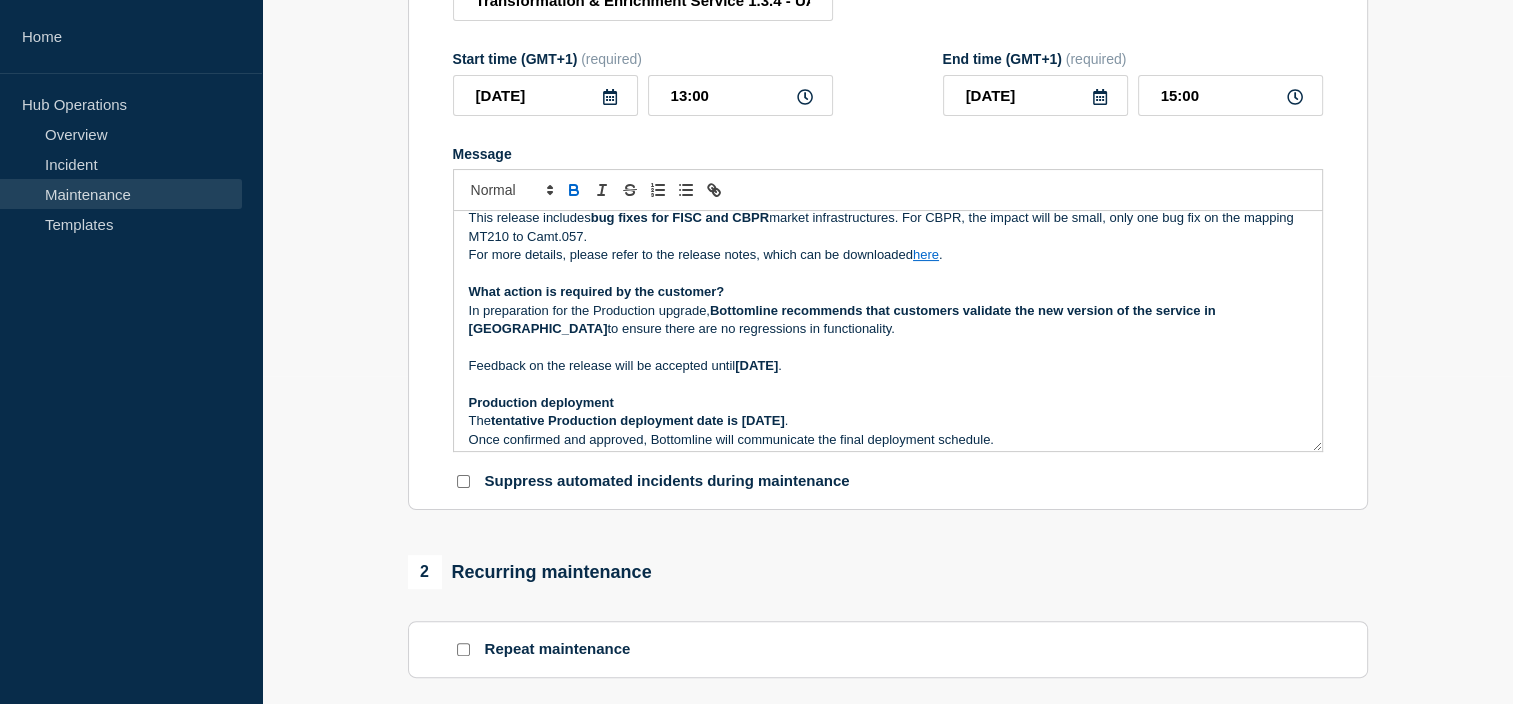 scroll, scrollTop: 122, scrollLeft: 0, axis: vertical 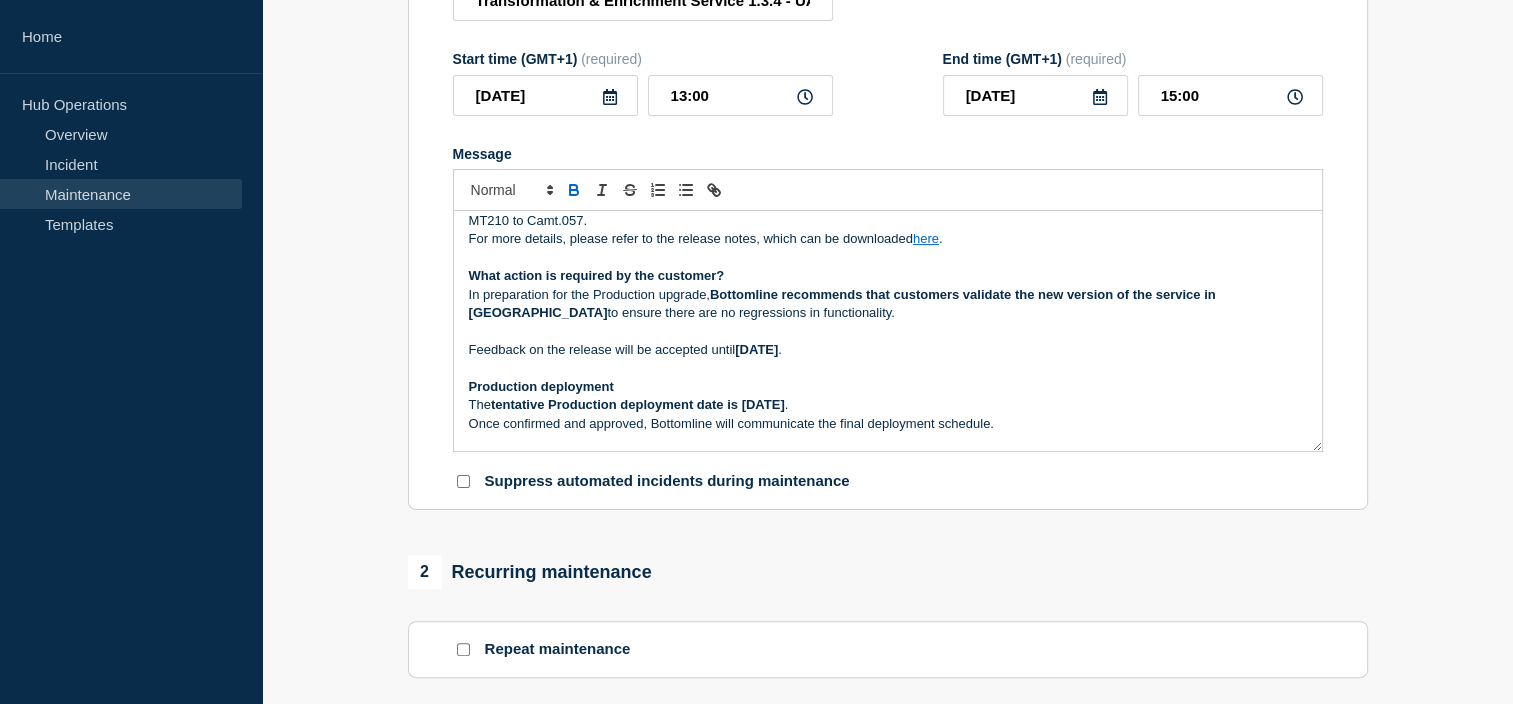 click on "For more details, please refer to the release notes, which can be downloaded  here ." at bounding box center [888, 239] 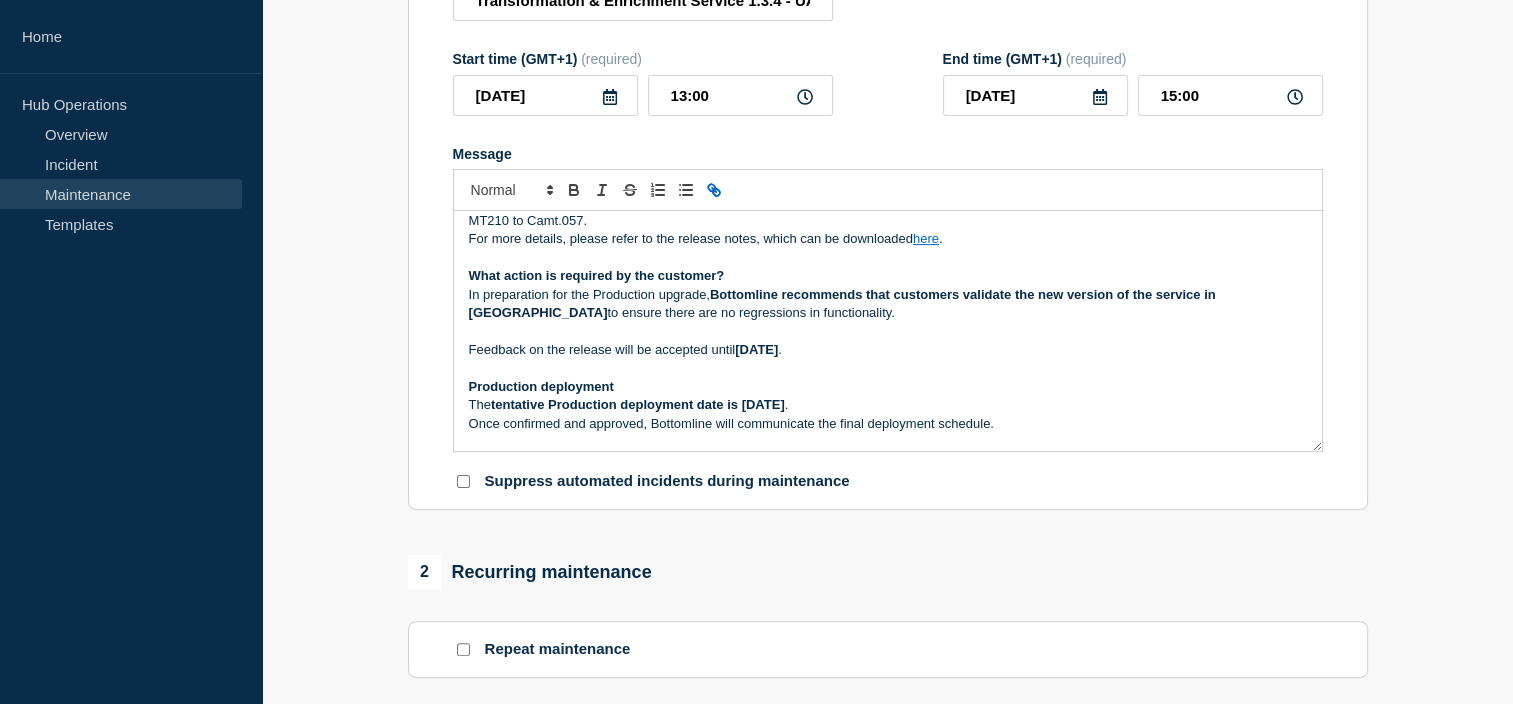type 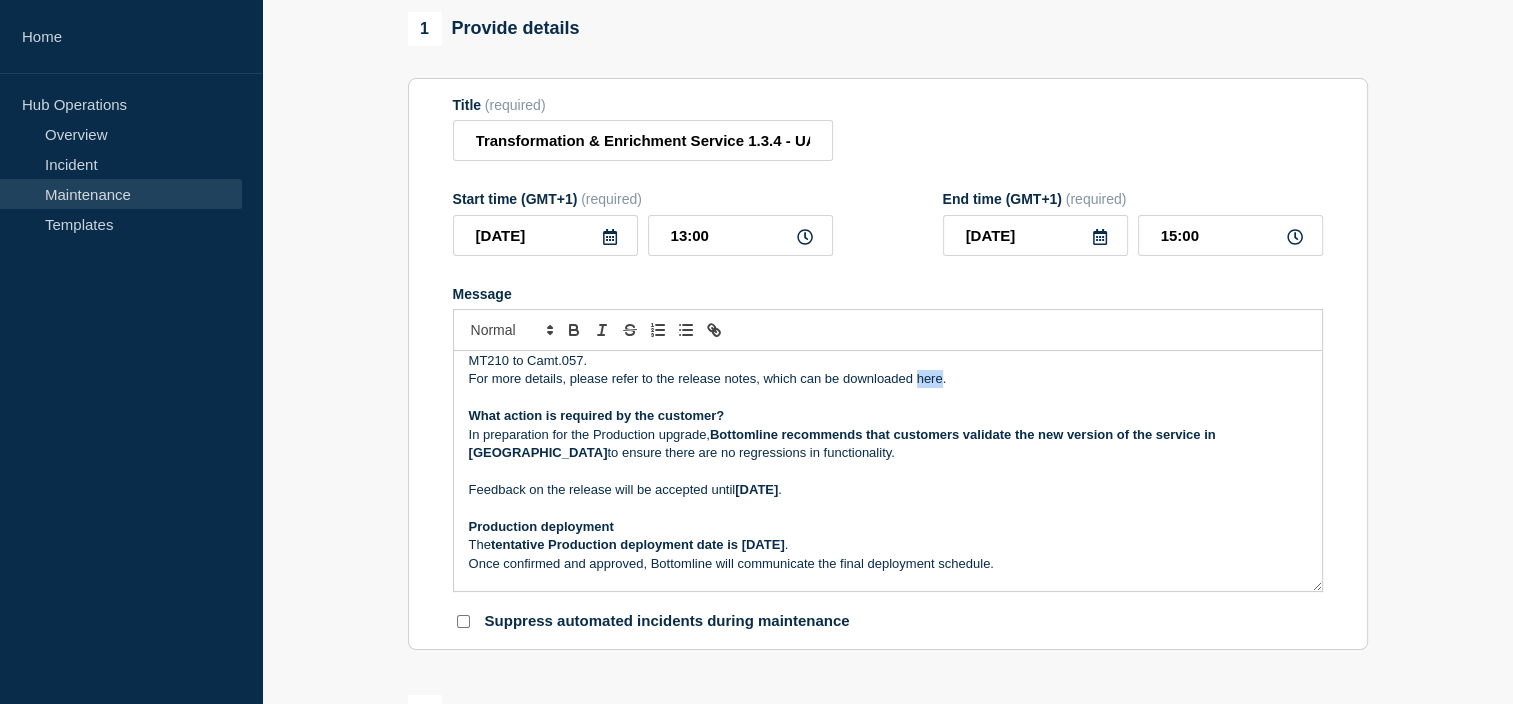 scroll, scrollTop: 187, scrollLeft: 0, axis: vertical 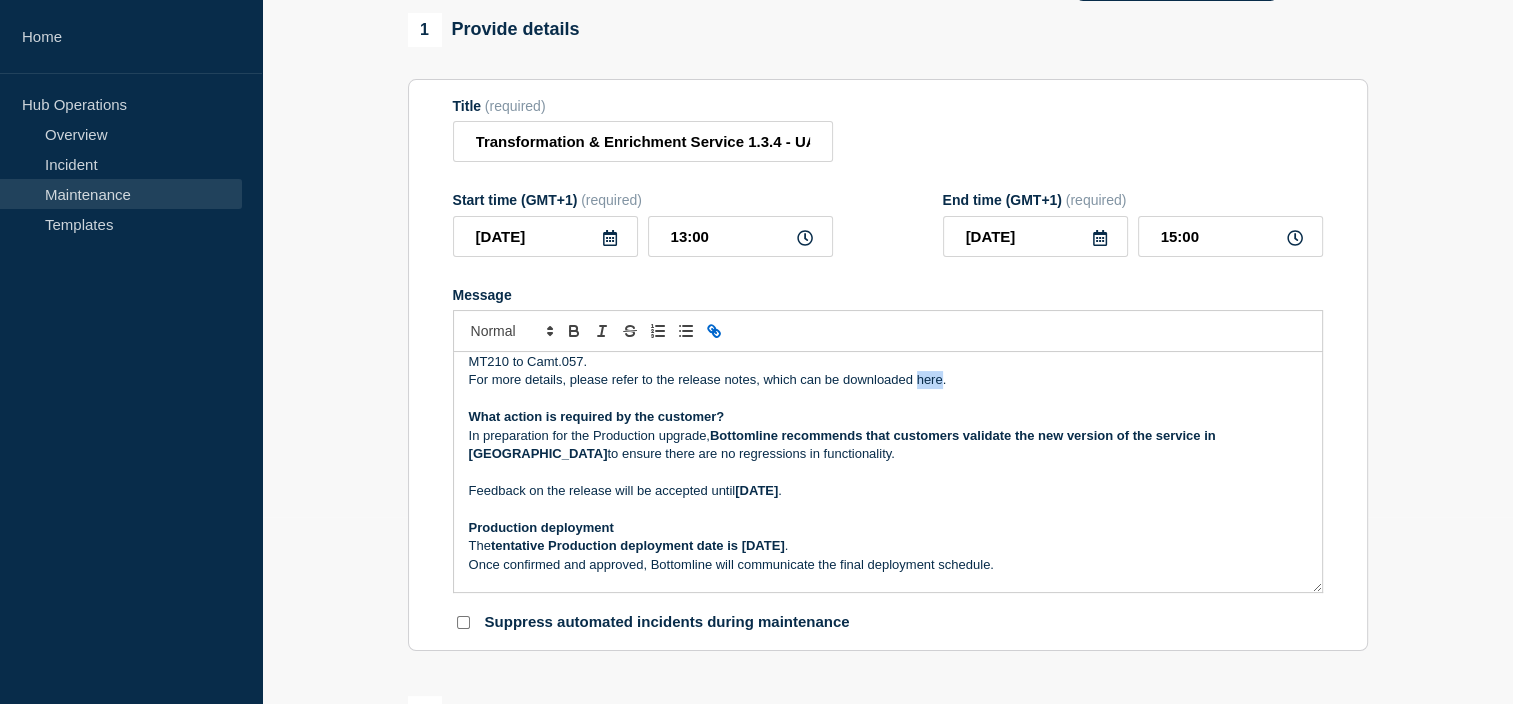 click 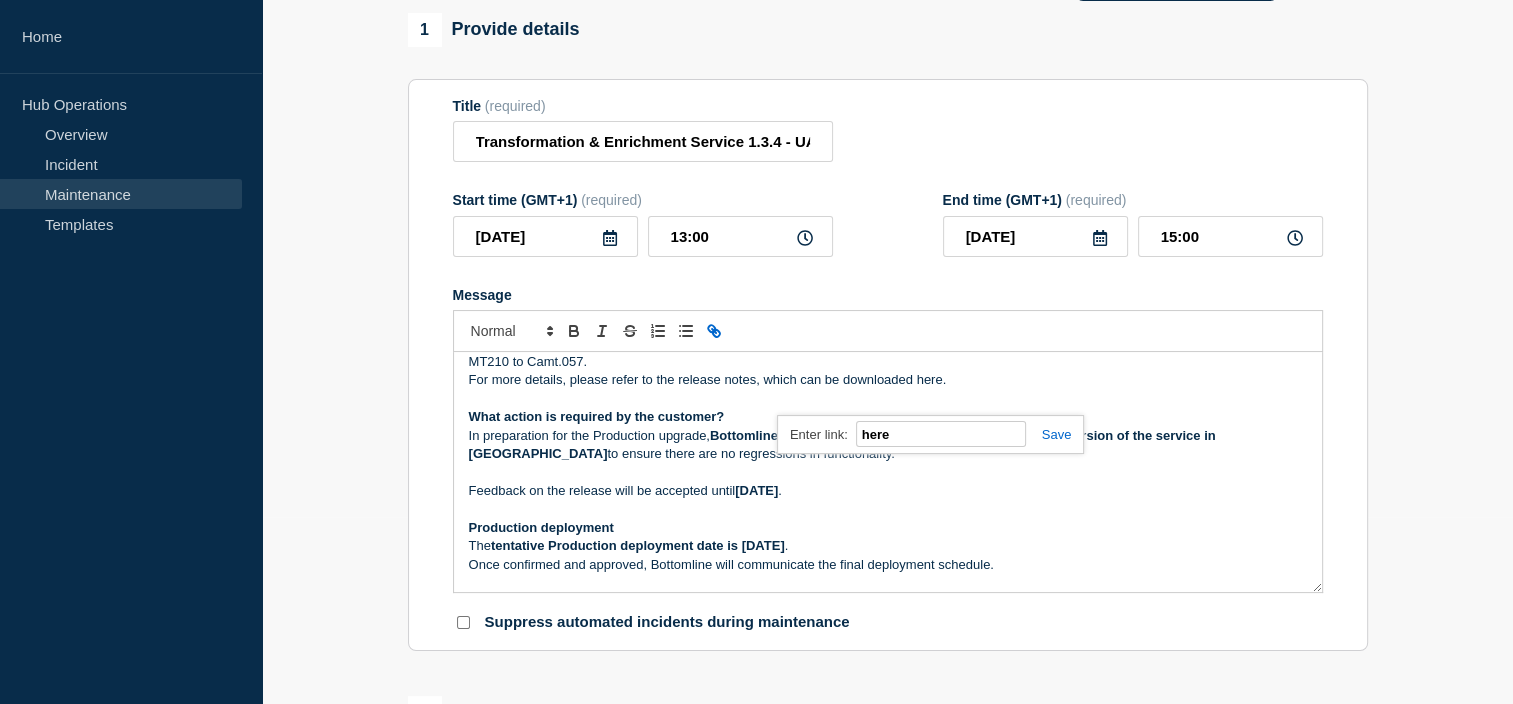 paste on "ttps://statics.teams.cdn.office.net/evergreen-assets/safelinks/1/atp-safelinks.html" 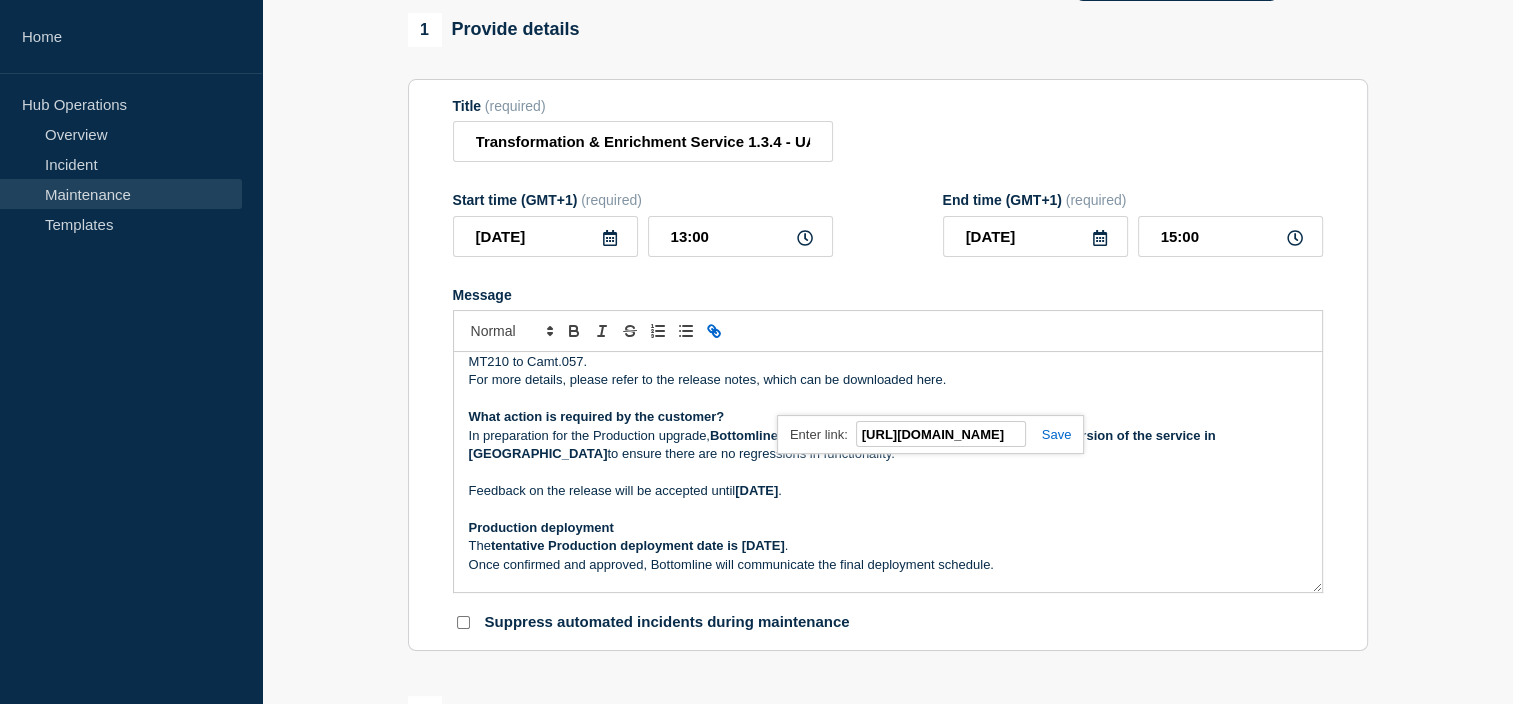 scroll, scrollTop: 0, scrollLeft: 350, axis: horizontal 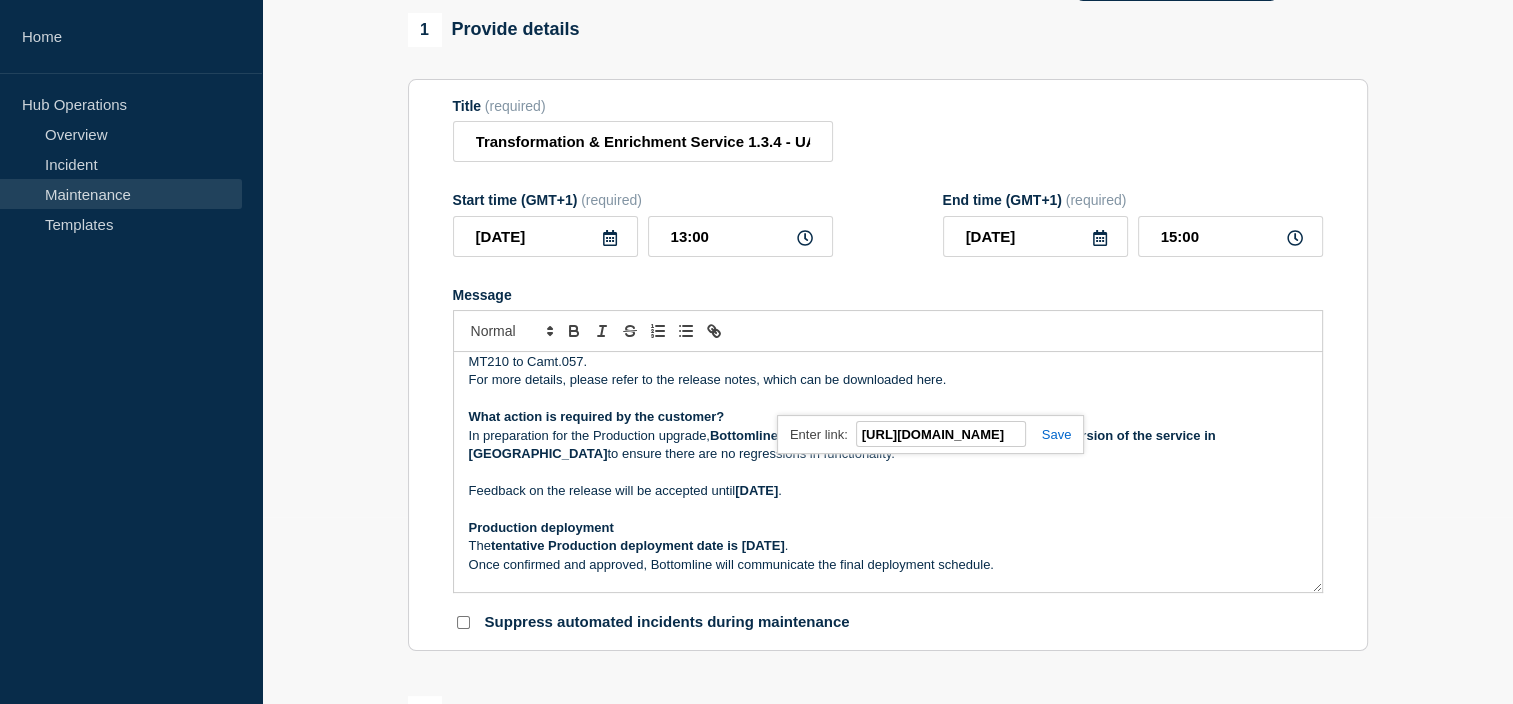 type on "https://statics.teams.cdn.office.net/evergreen-assets/safelinks/1/atp-safelinks.html" 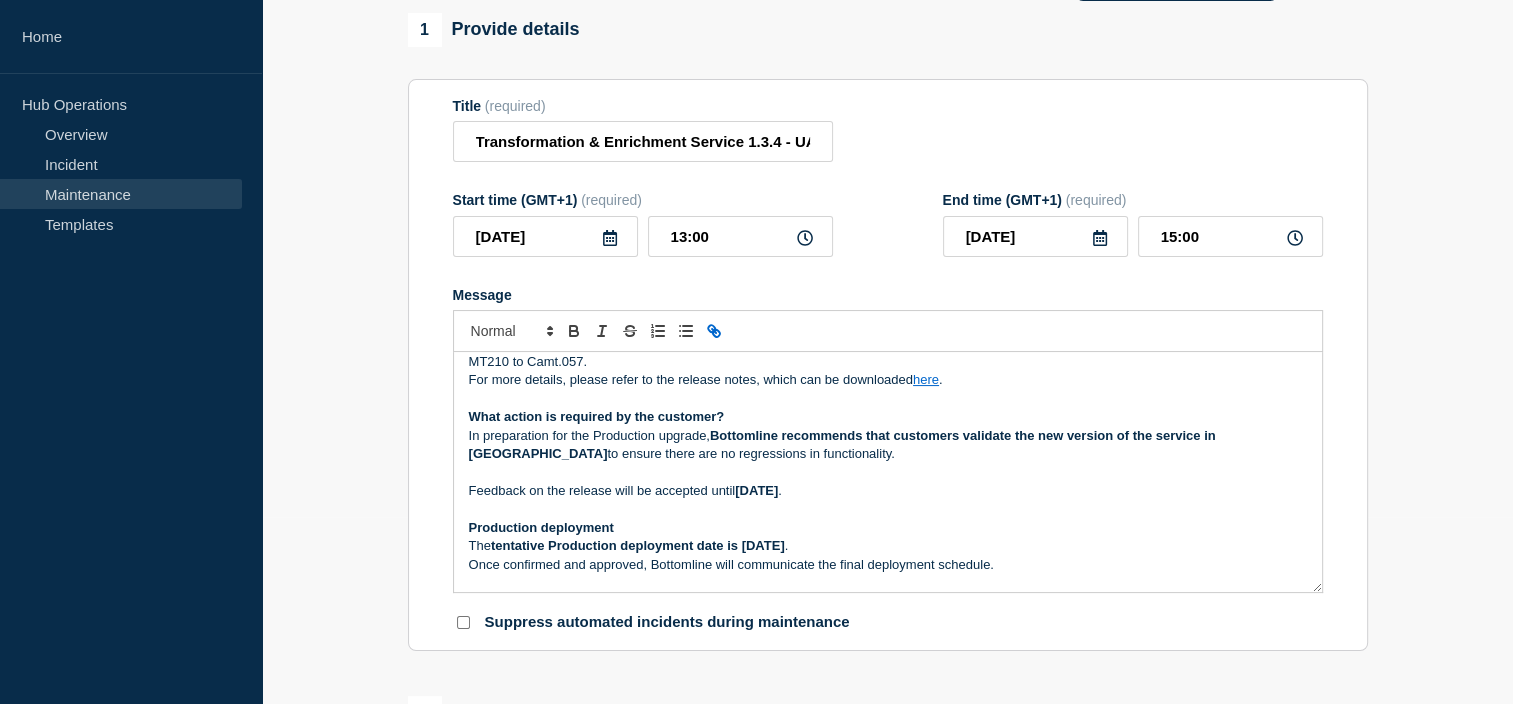 scroll, scrollTop: 300, scrollLeft: 0, axis: vertical 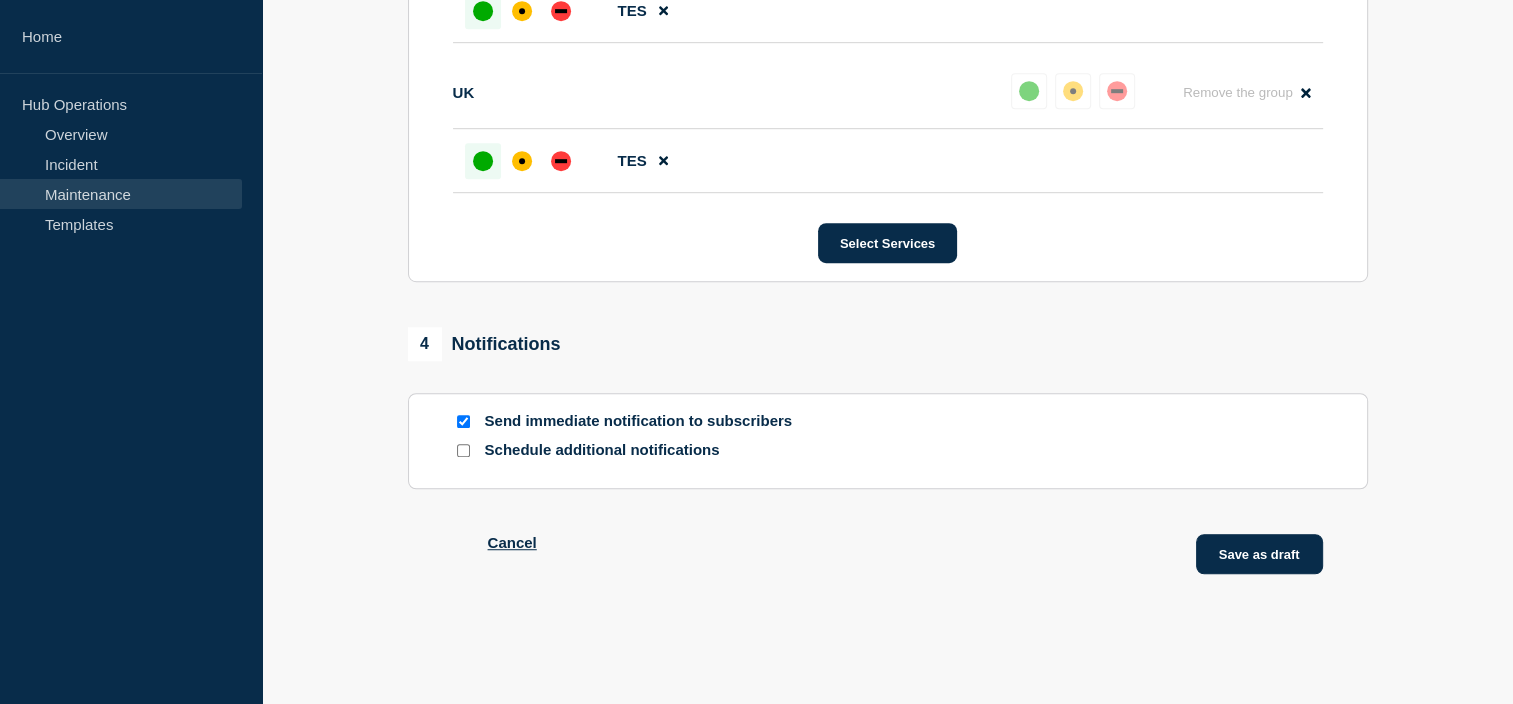 click on "Save as draft" at bounding box center [1259, 554] 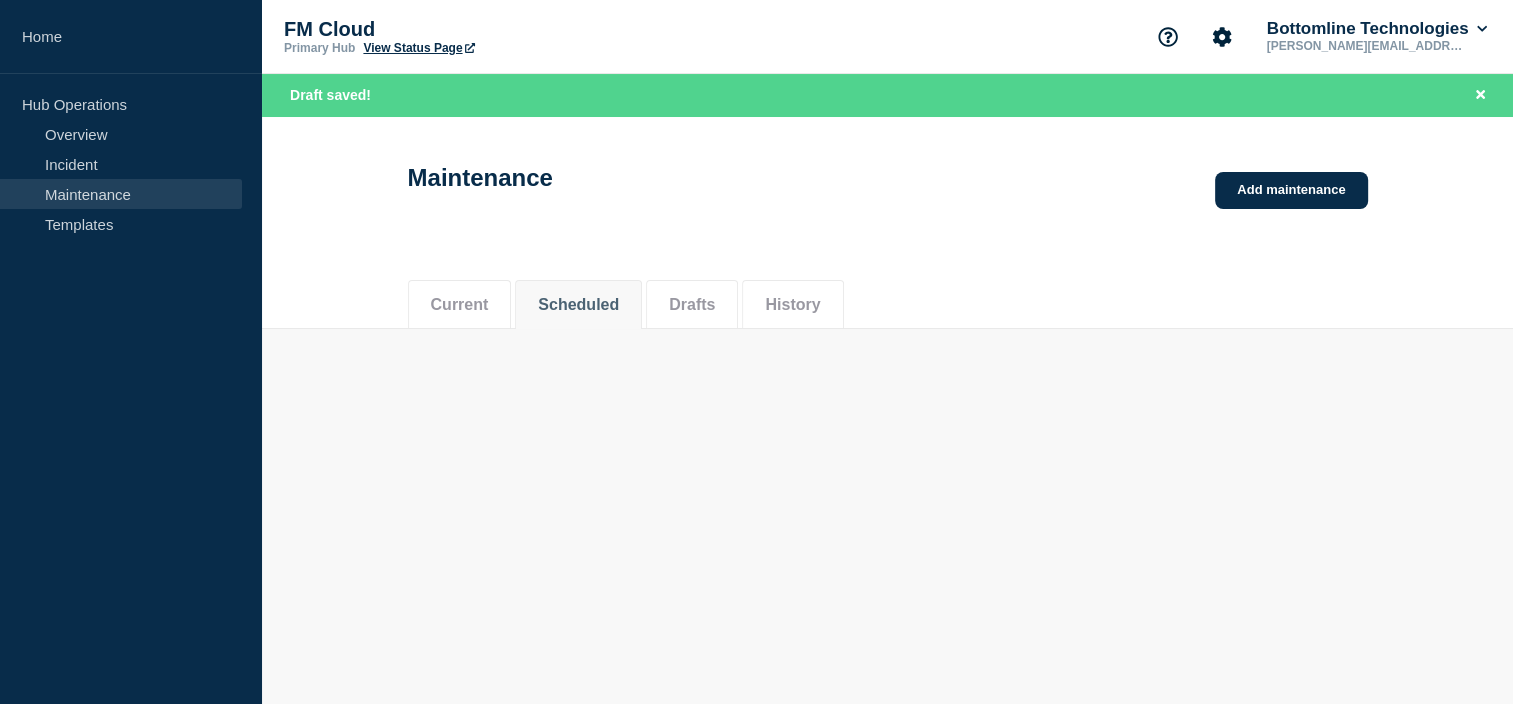 scroll, scrollTop: 0, scrollLeft: 0, axis: both 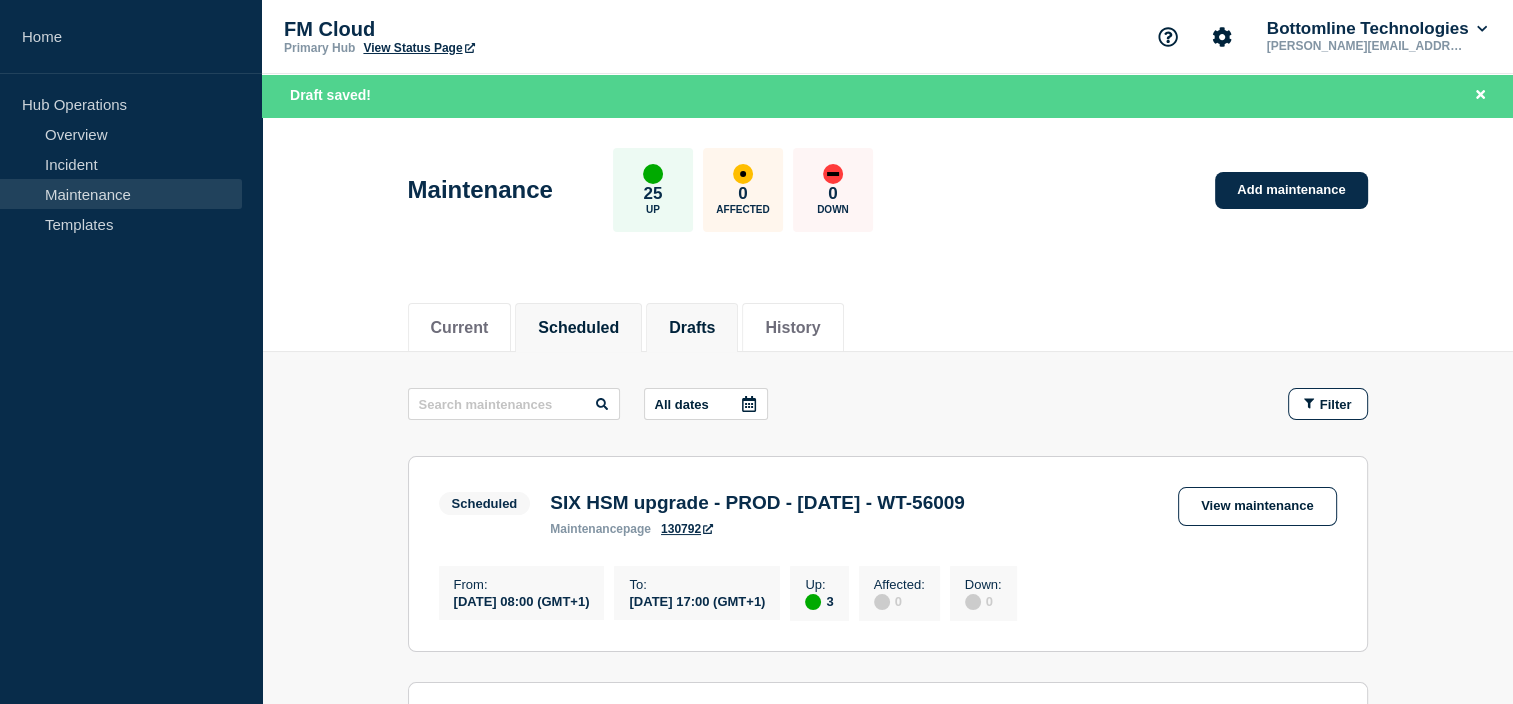 click on "Drafts" at bounding box center [692, 328] 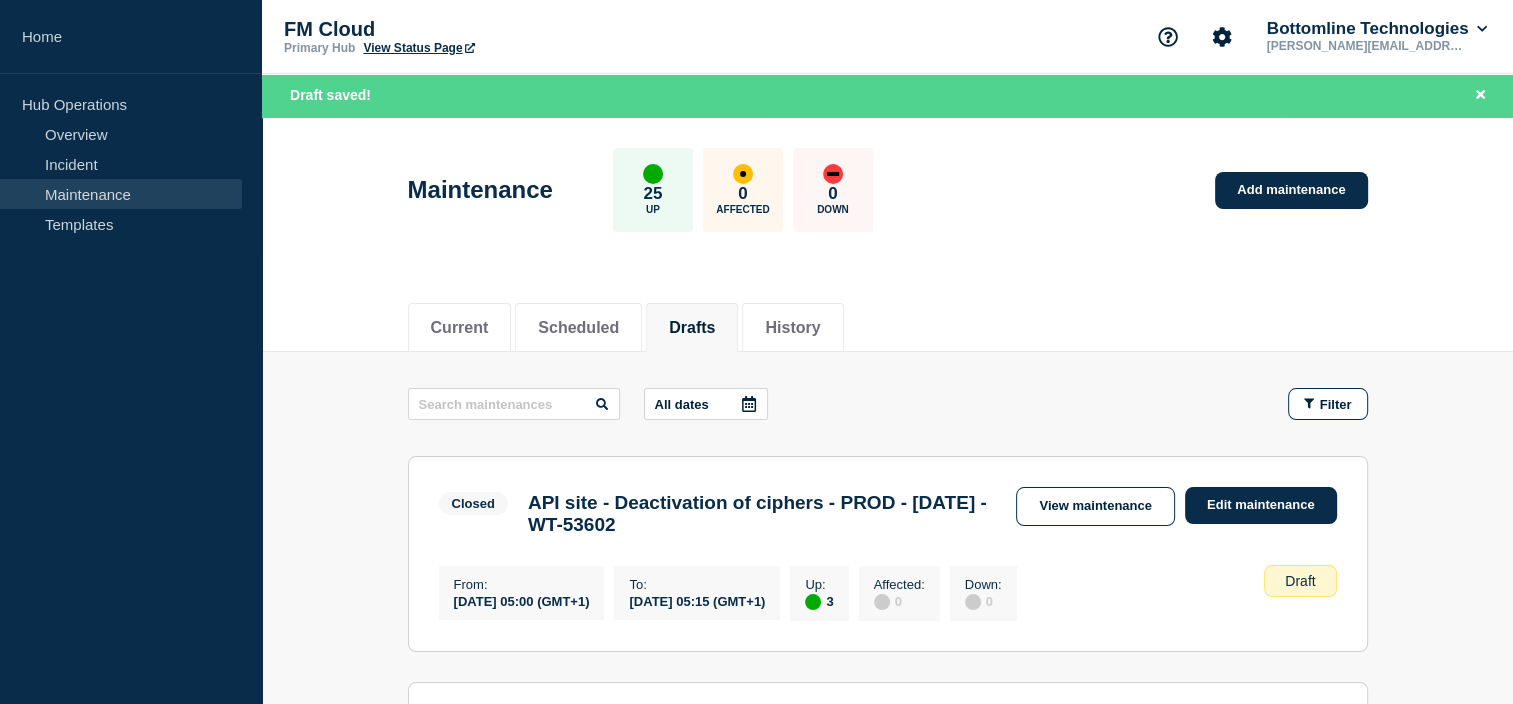 type 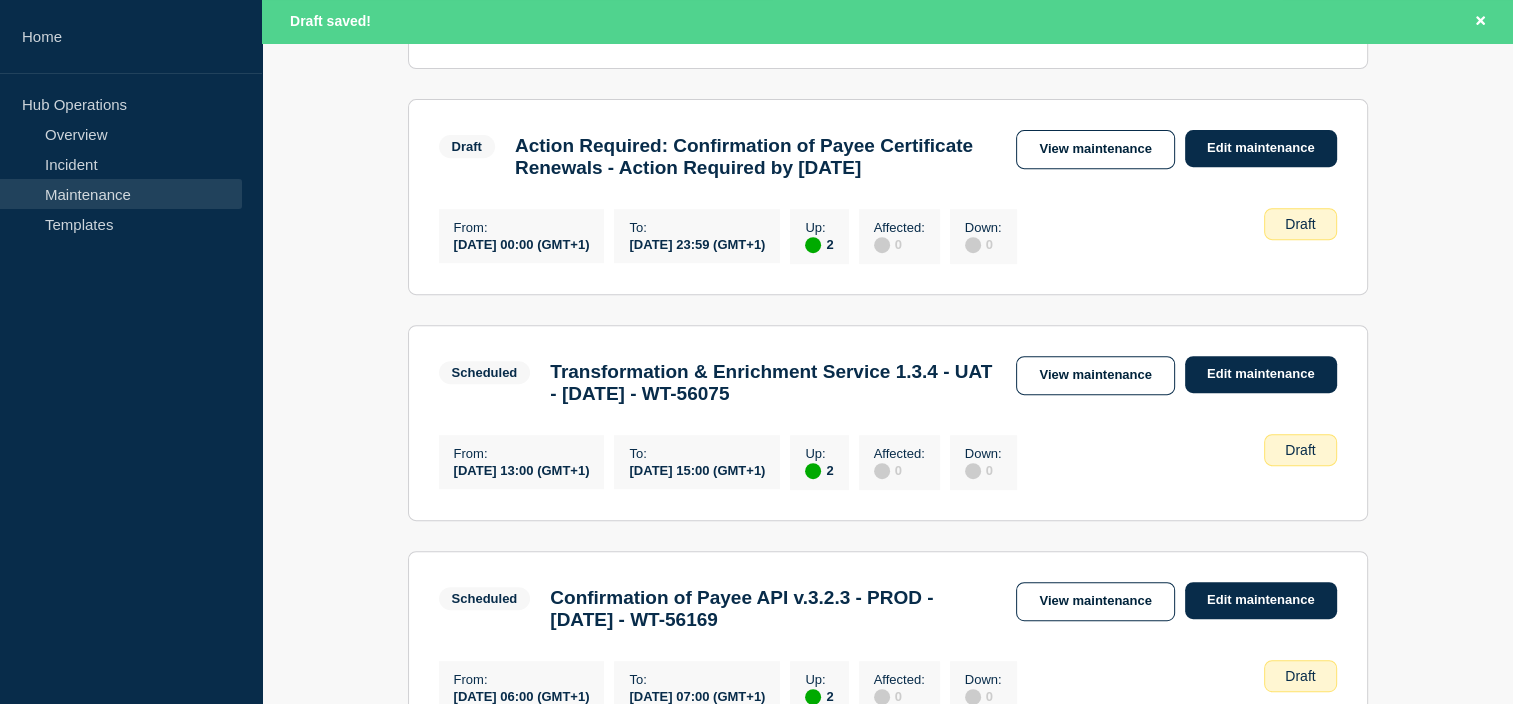 scroll, scrollTop: 806, scrollLeft: 0, axis: vertical 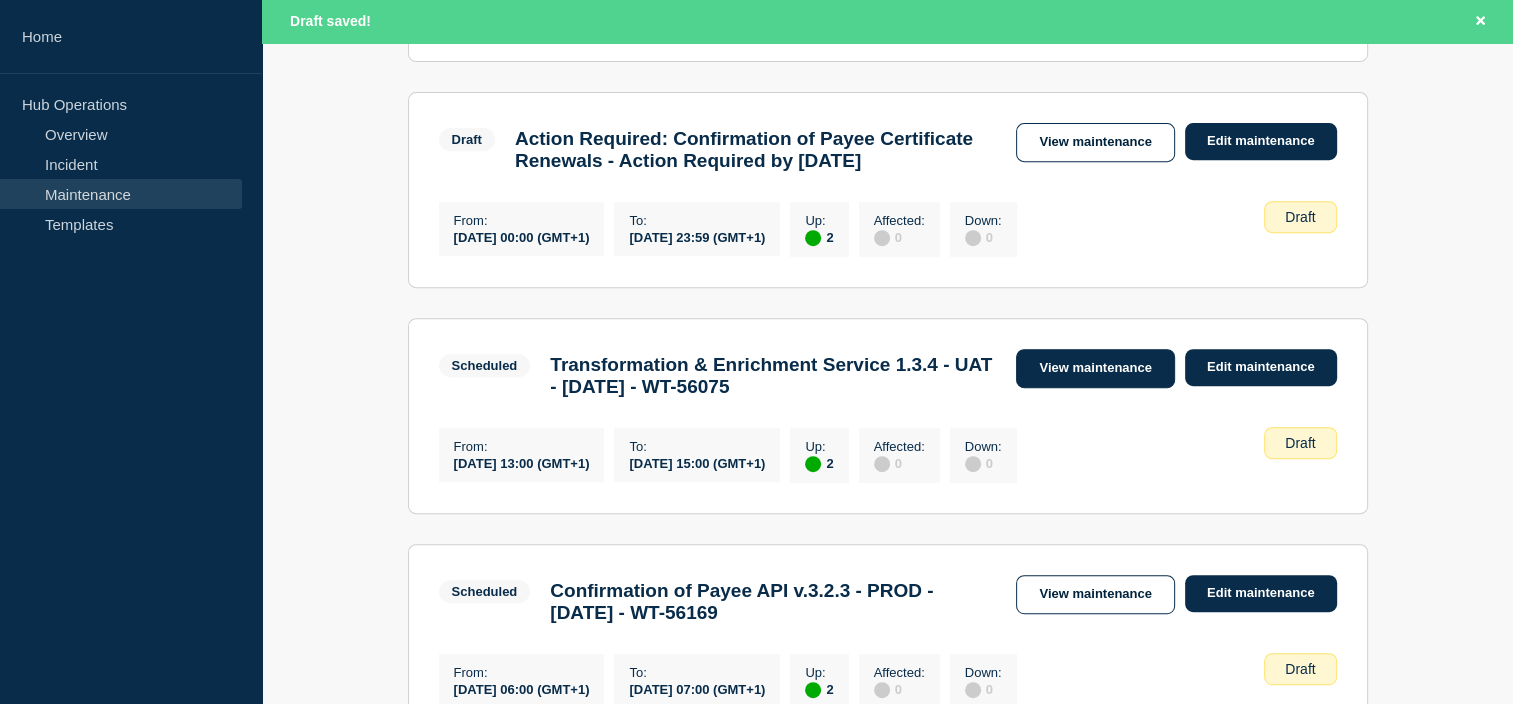 click on "View maintenance" at bounding box center [1095, 368] 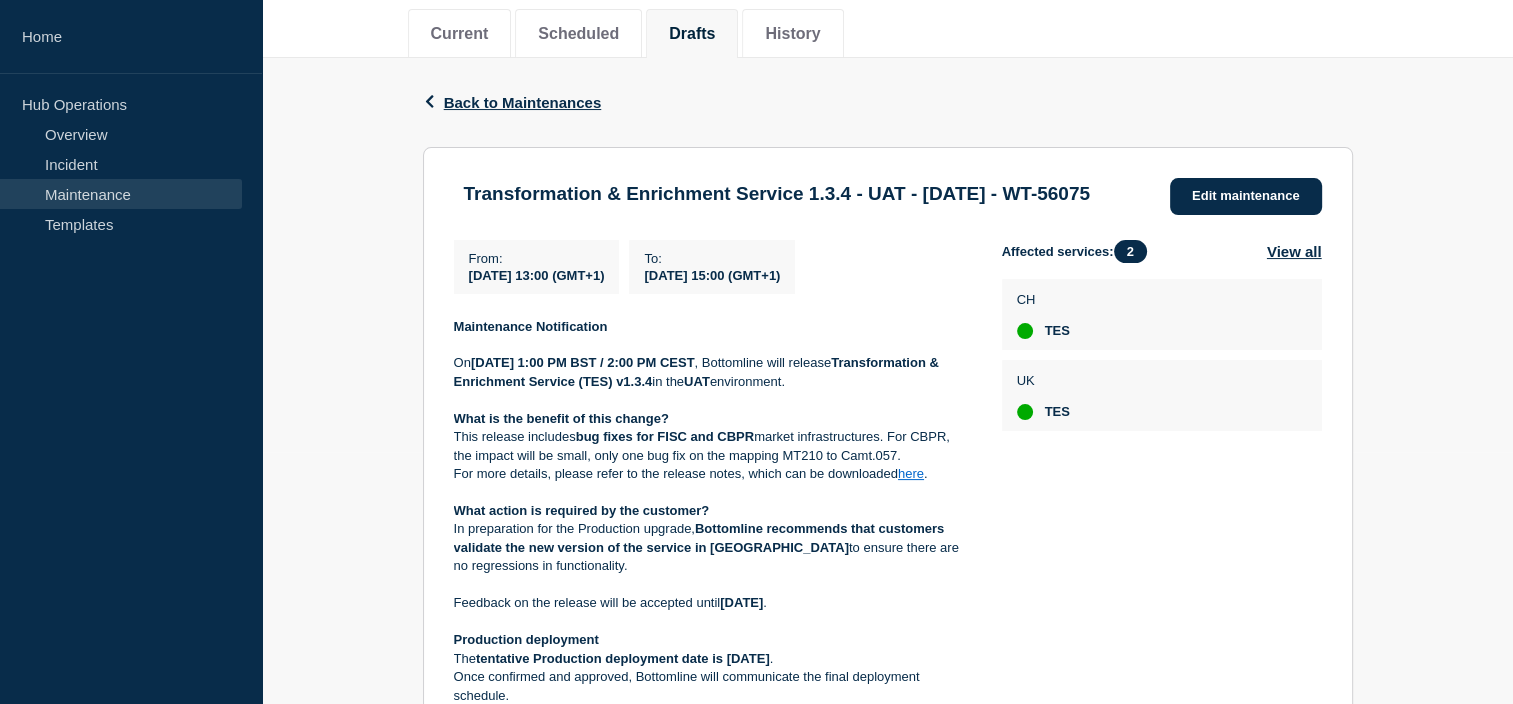 scroll, scrollTop: 320, scrollLeft: 0, axis: vertical 